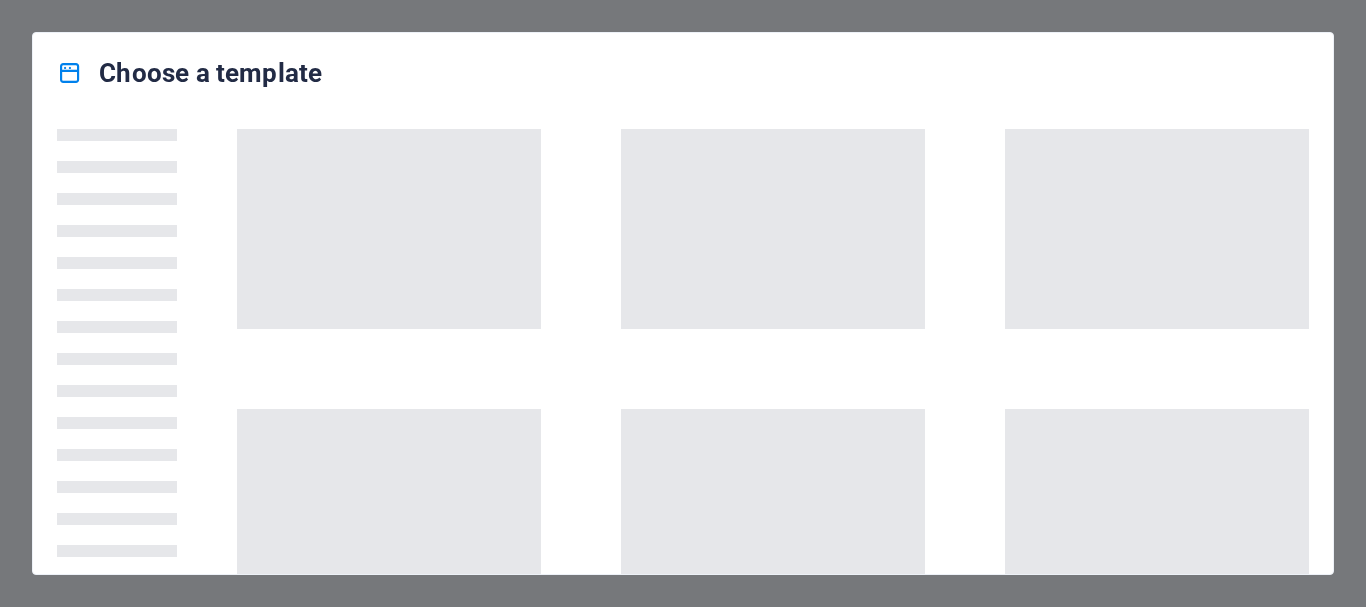 scroll, scrollTop: 0, scrollLeft: 0, axis: both 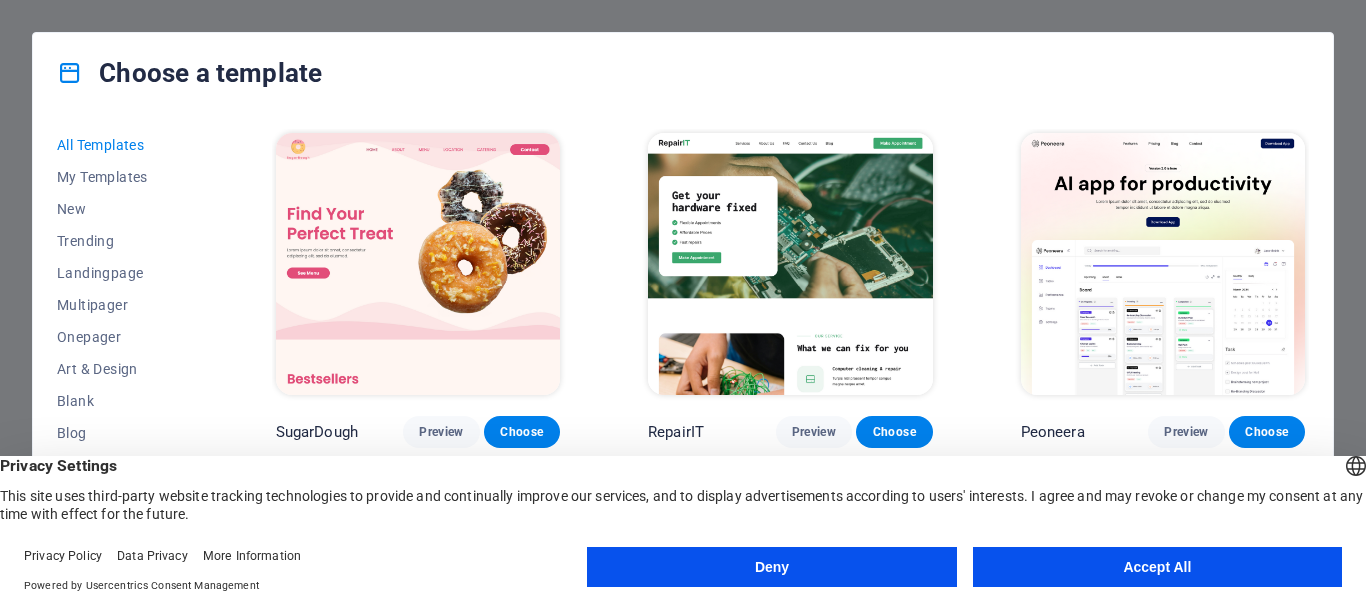 click on "Accept All" at bounding box center (1157, 567) 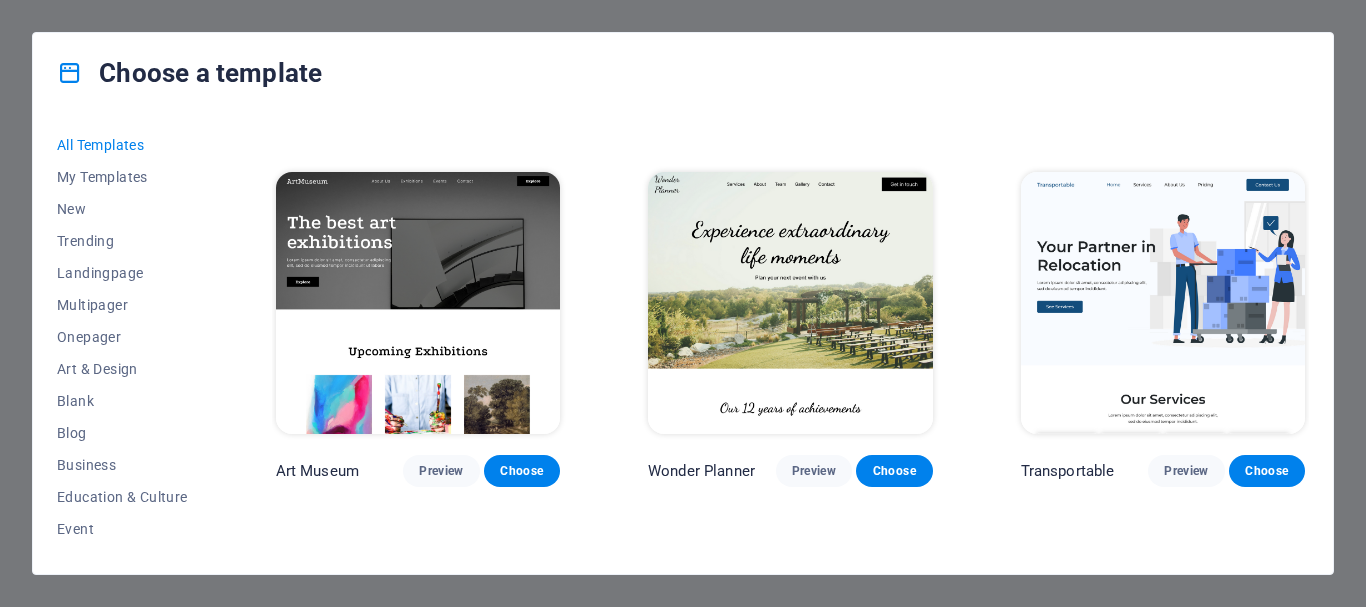 scroll, scrollTop: 400, scrollLeft: 0, axis: vertical 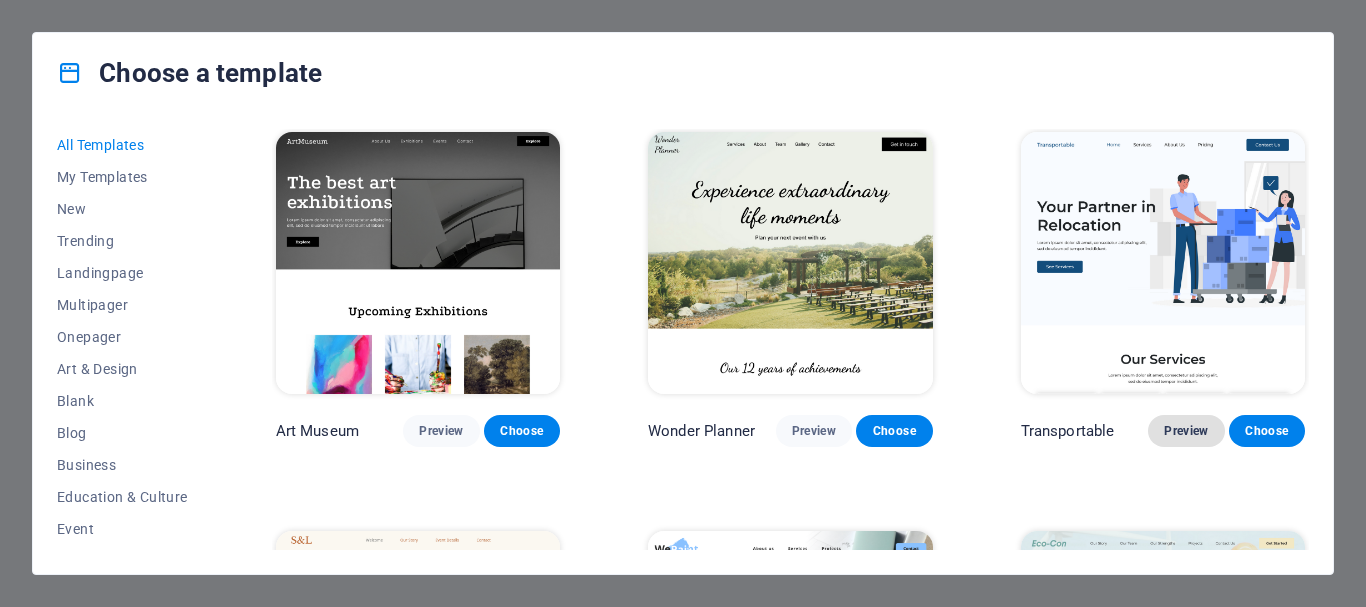 click on "Preview" at bounding box center [1186, 431] 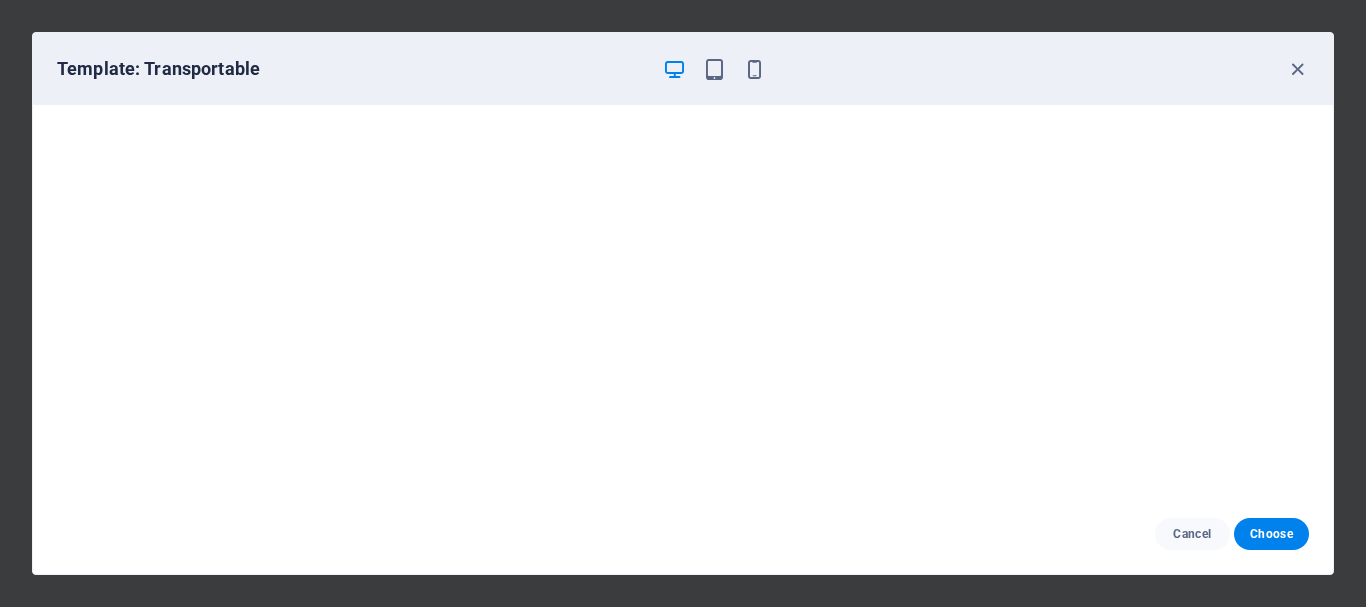 scroll, scrollTop: 5, scrollLeft: 0, axis: vertical 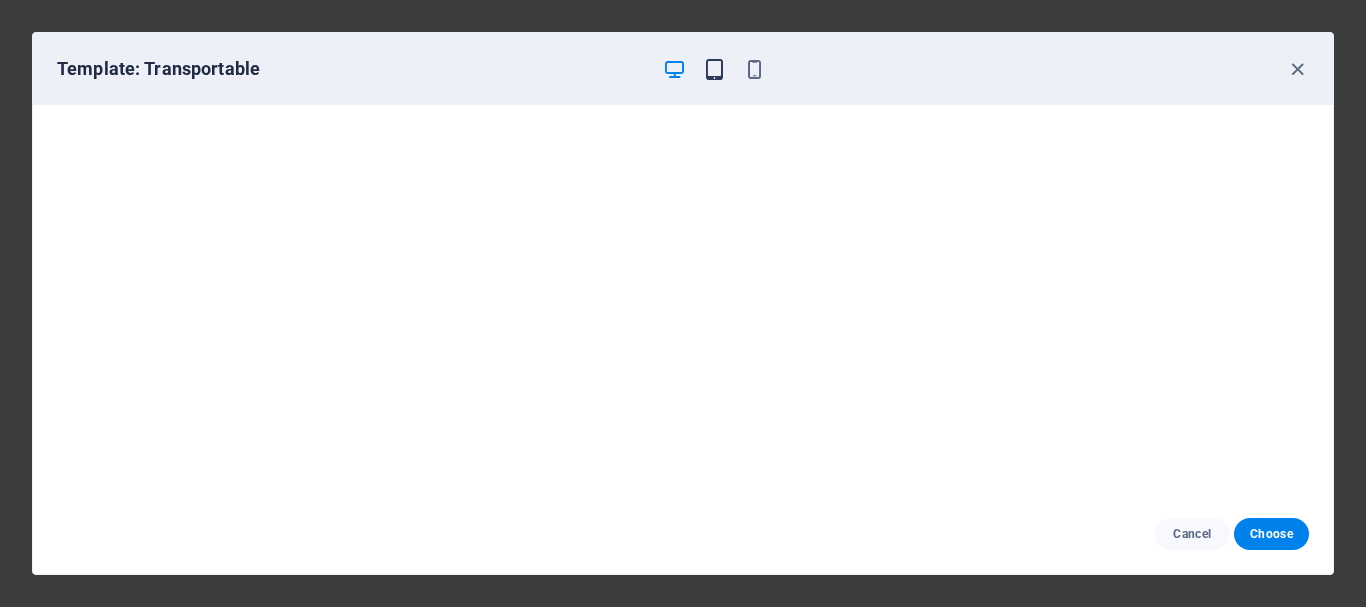 click at bounding box center (714, 69) 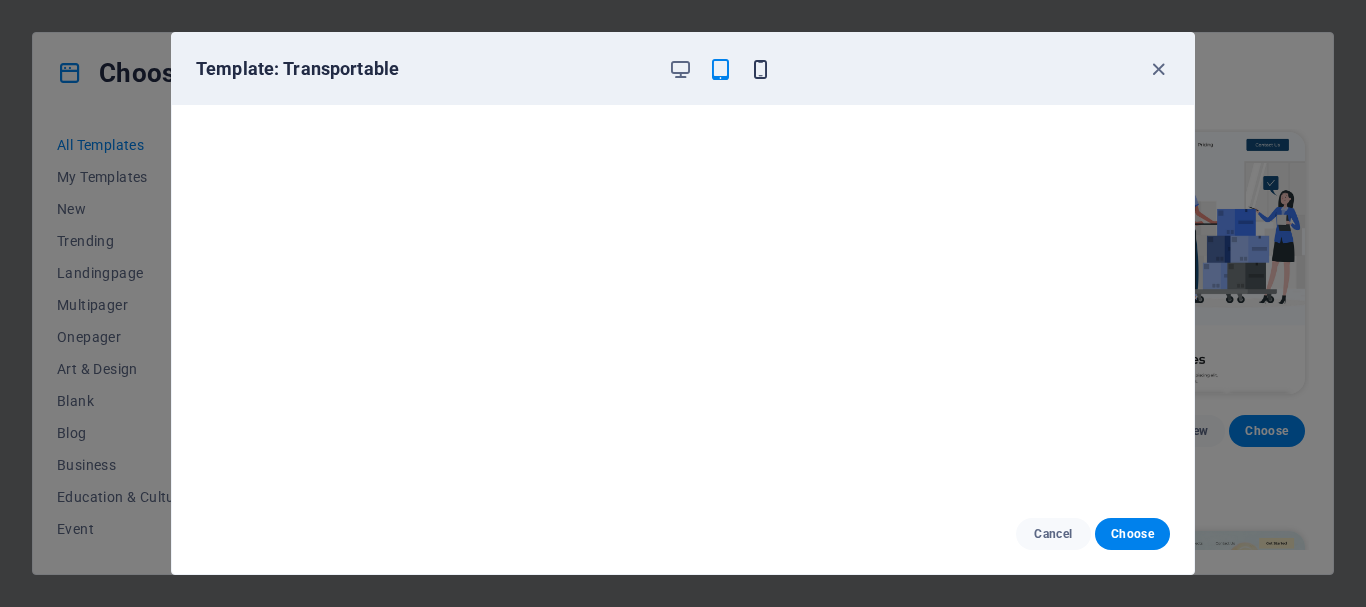 click at bounding box center (760, 69) 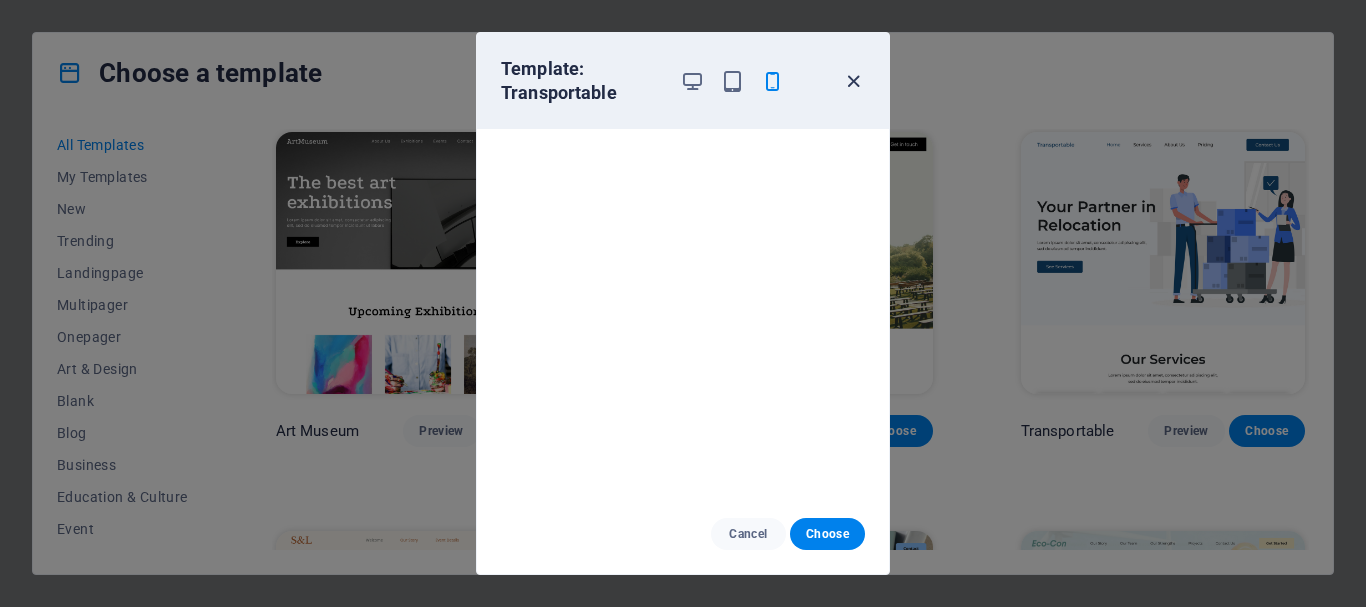 click at bounding box center (853, 81) 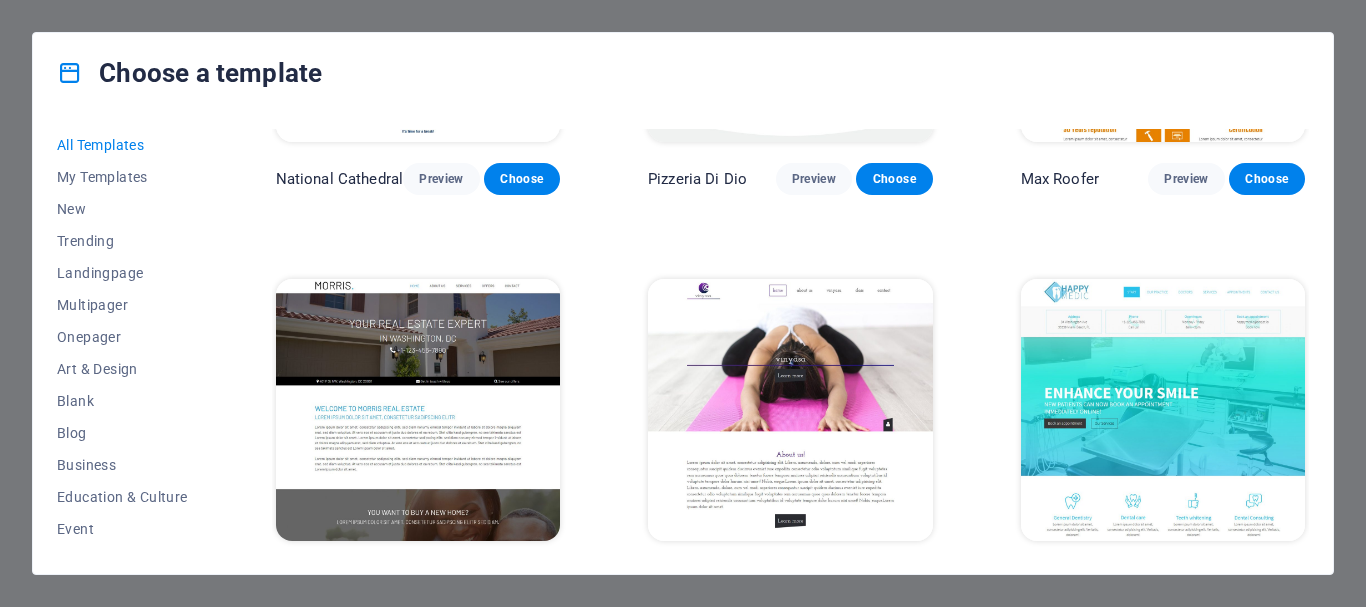 scroll, scrollTop: 8300, scrollLeft: 0, axis: vertical 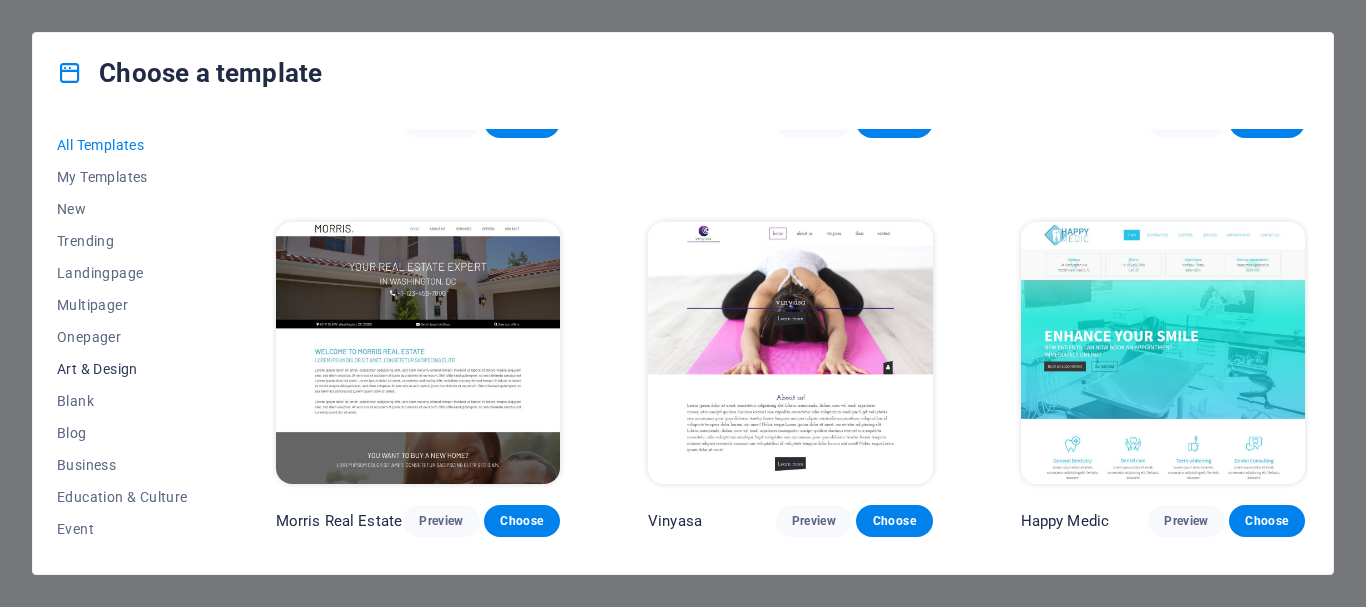 click on "Art & Design" at bounding box center (122, 369) 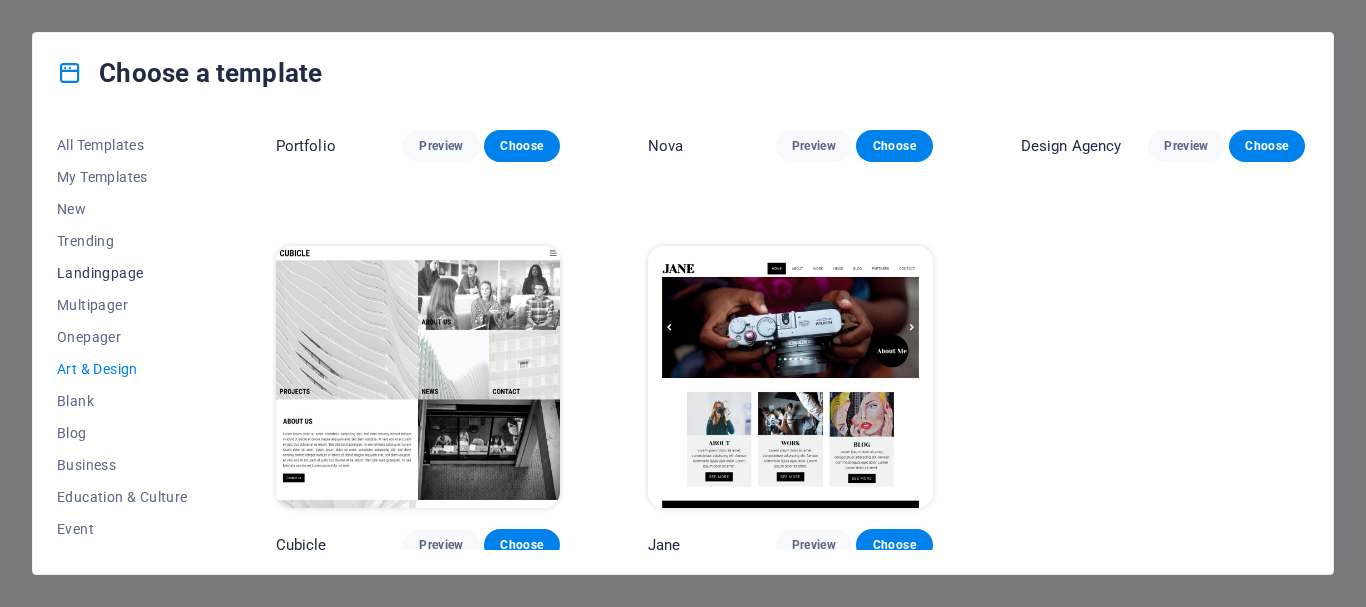click on "Landingpage" at bounding box center [122, 273] 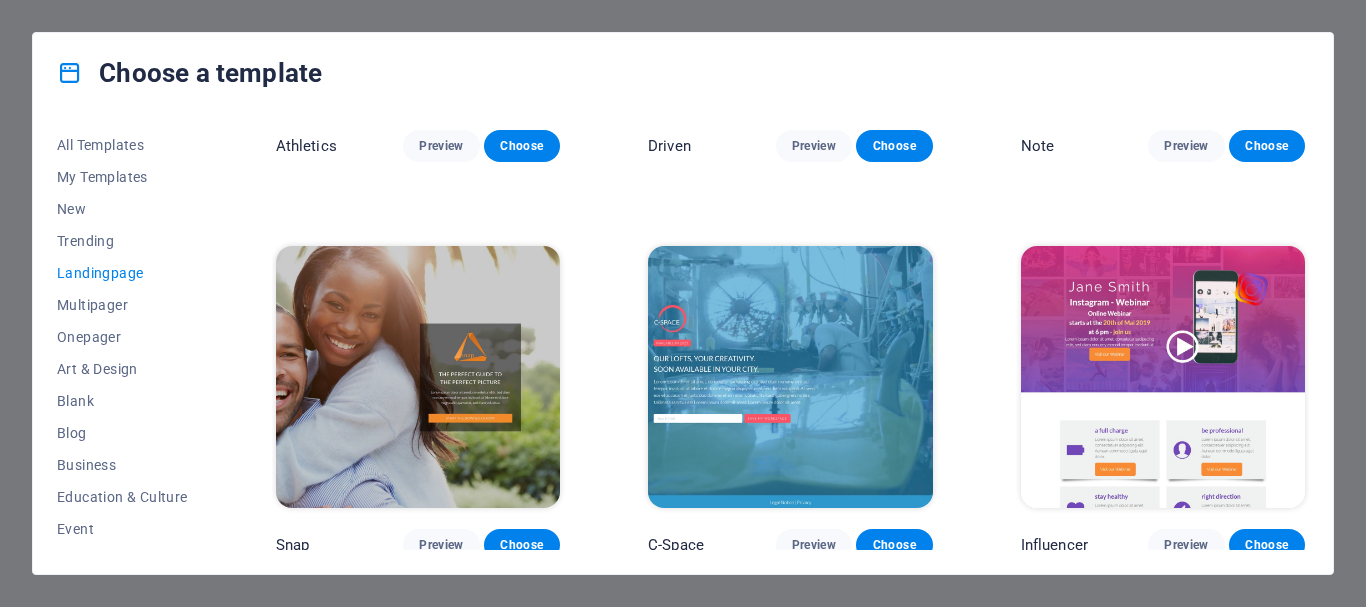 scroll, scrollTop: 3070, scrollLeft: 0, axis: vertical 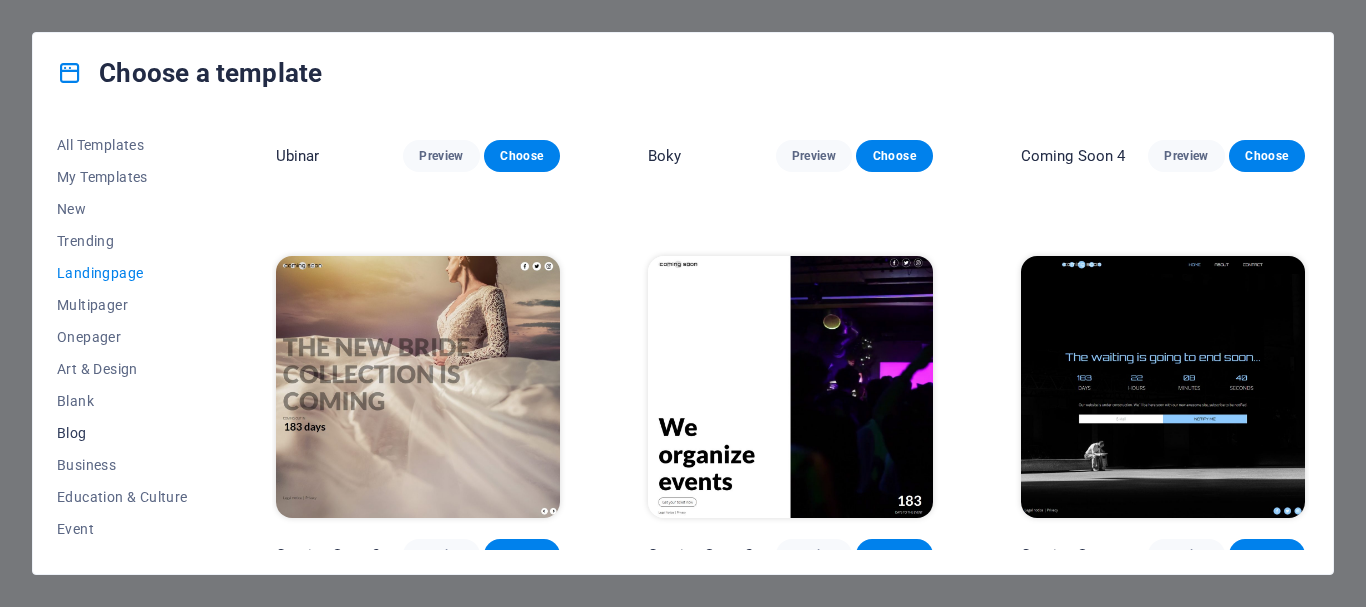 click on "Blog" at bounding box center (122, 433) 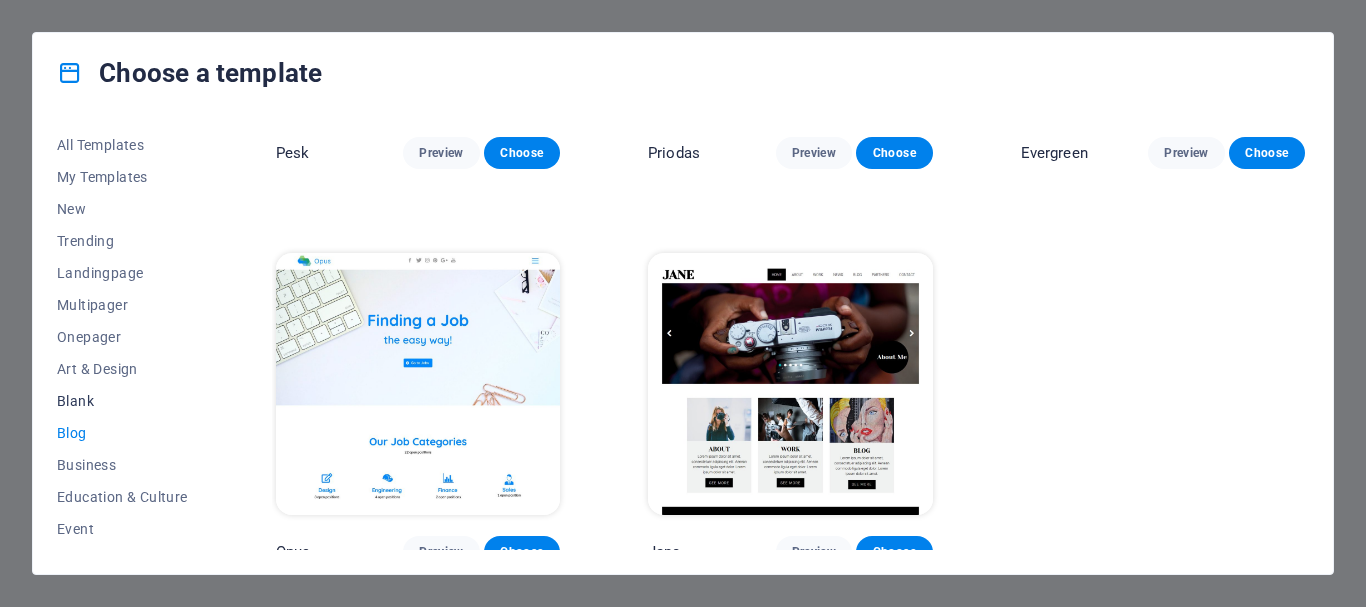 click on "Blank" at bounding box center (122, 401) 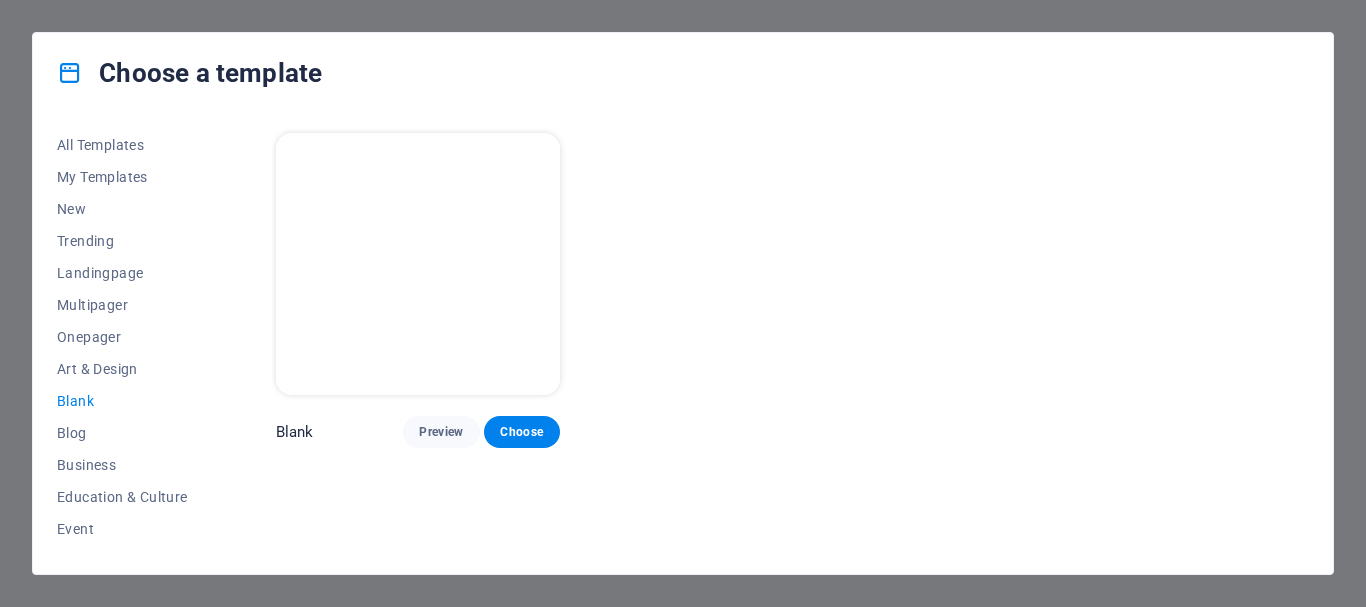 scroll, scrollTop: 0, scrollLeft: 0, axis: both 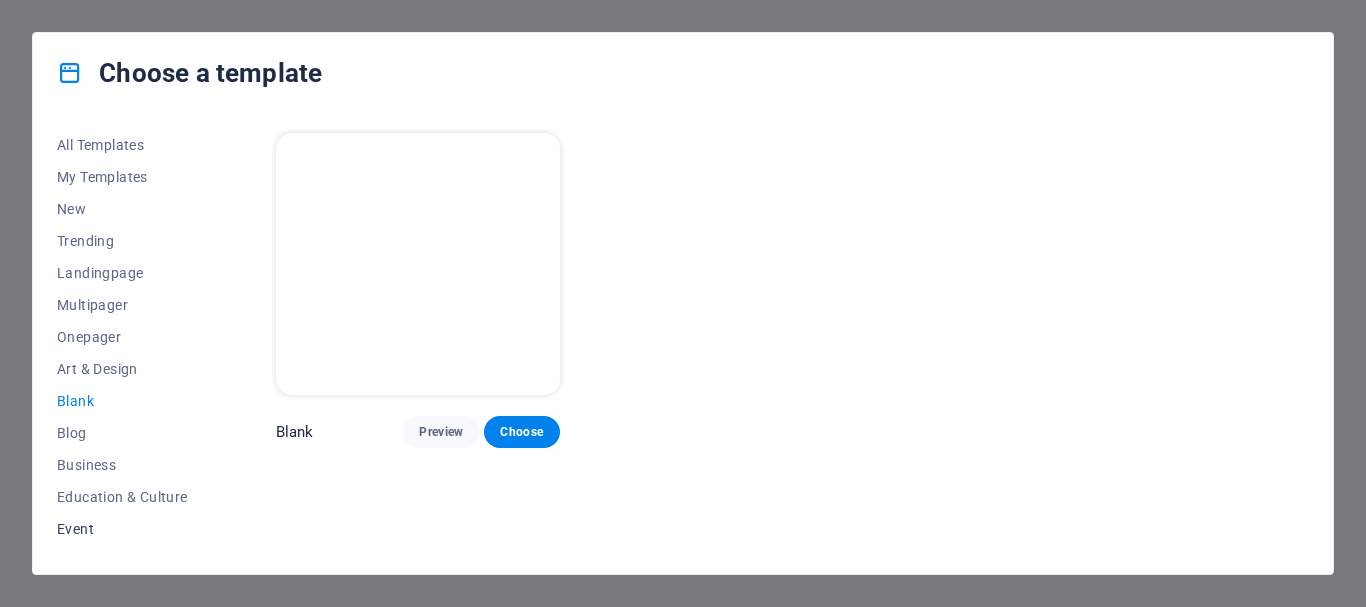 click on "Event" at bounding box center (122, 529) 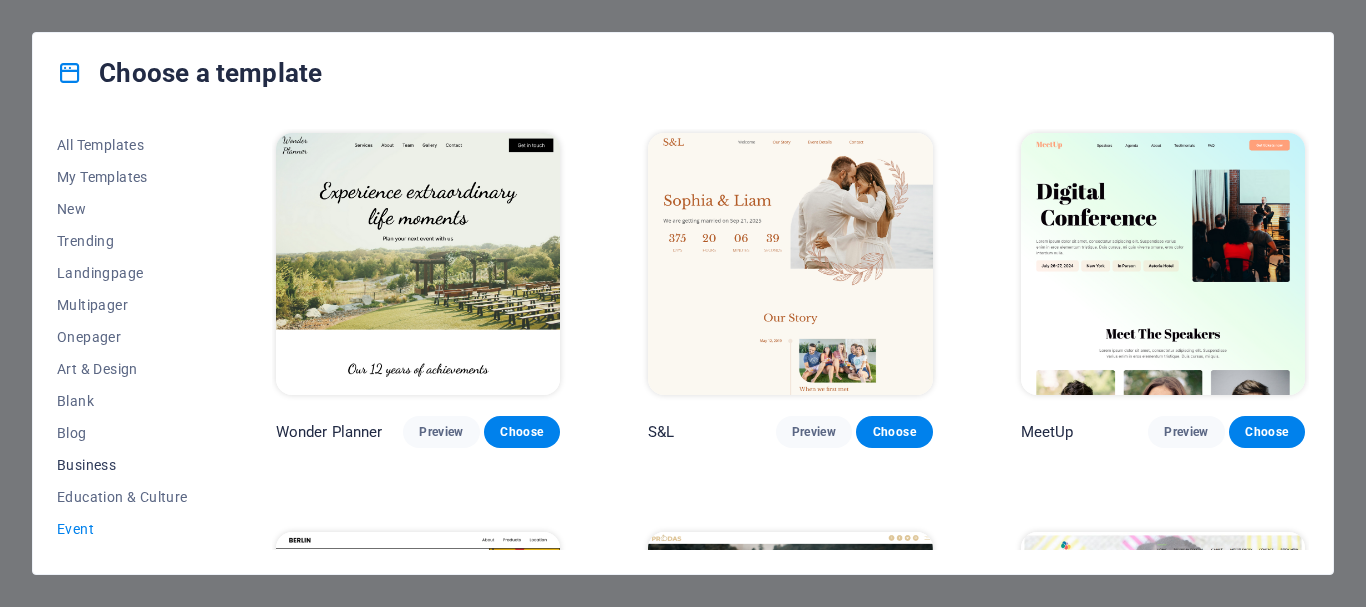 click on "Business" at bounding box center (122, 465) 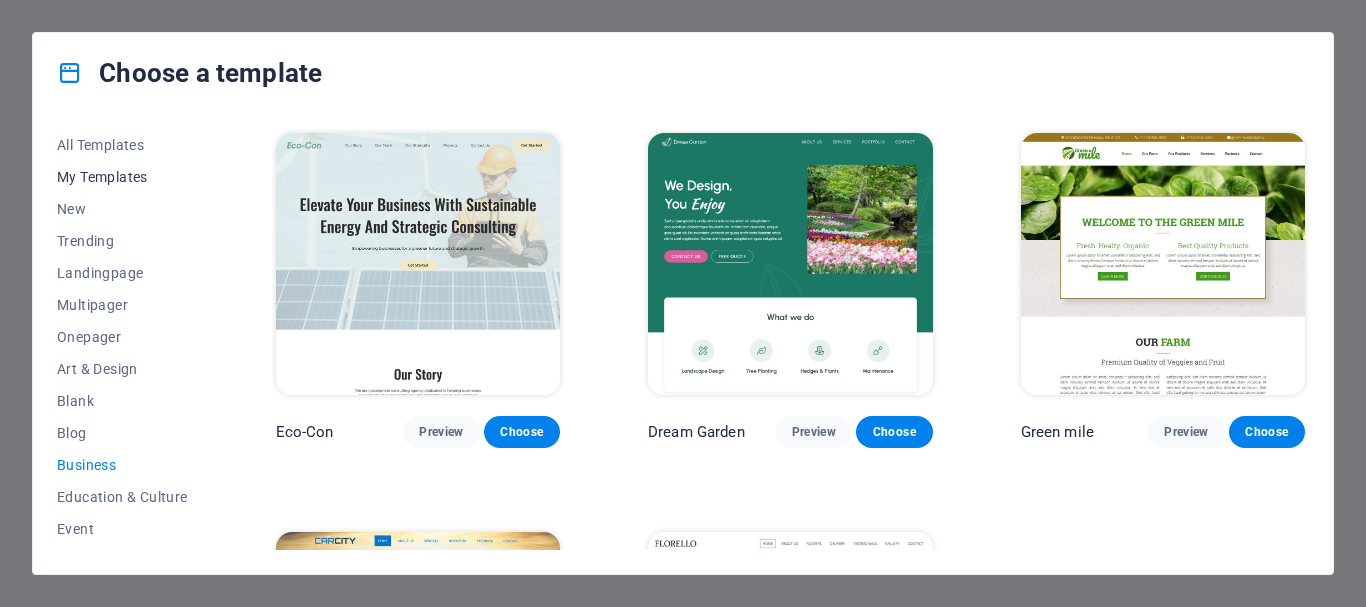 click on "My Templates" at bounding box center (122, 177) 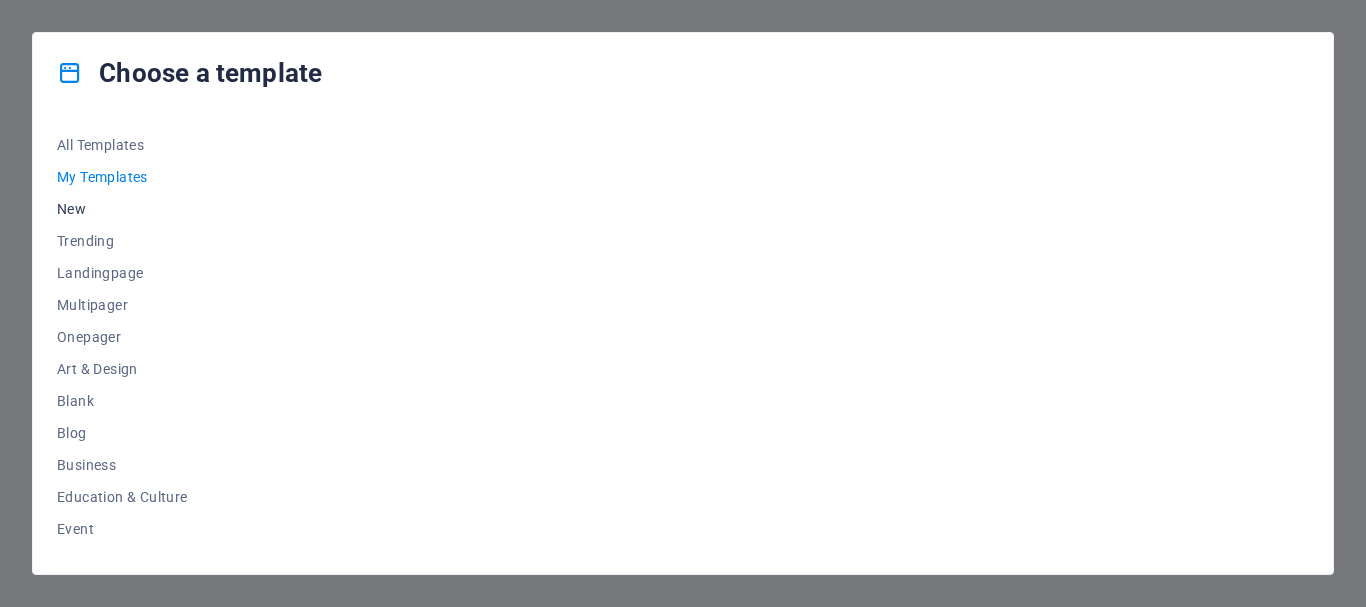 click on "New" at bounding box center [122, 209] 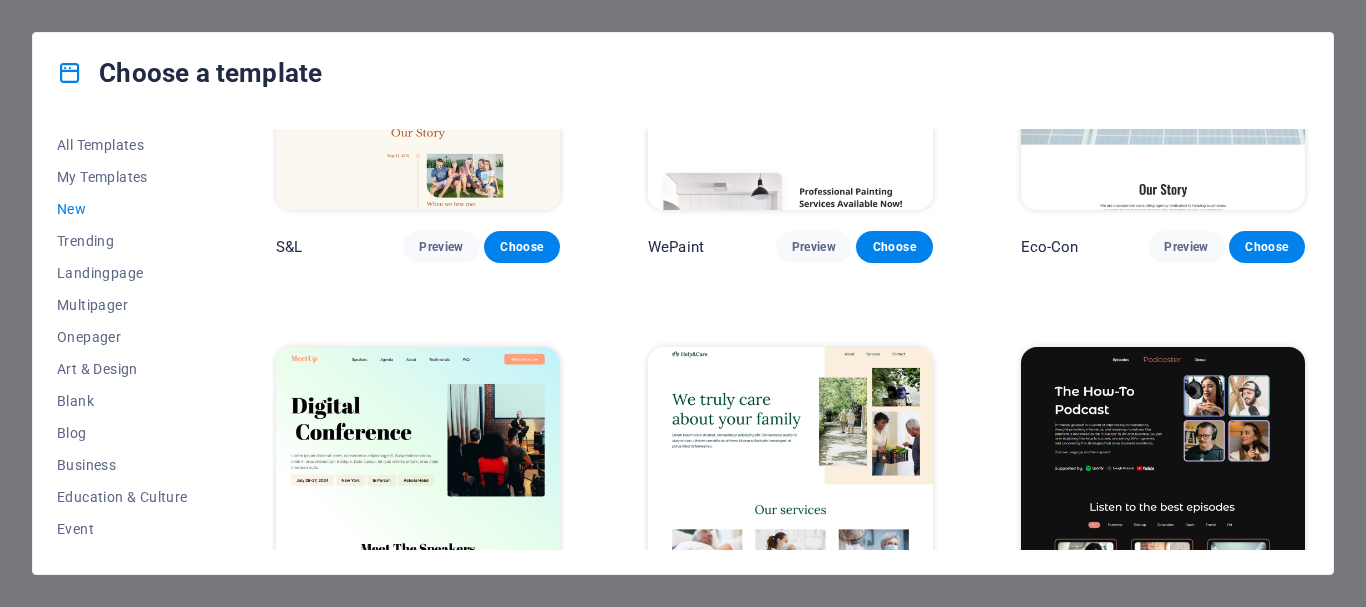 scroll, scrollTop: 883, scrollLeft: 0, axis: vertical 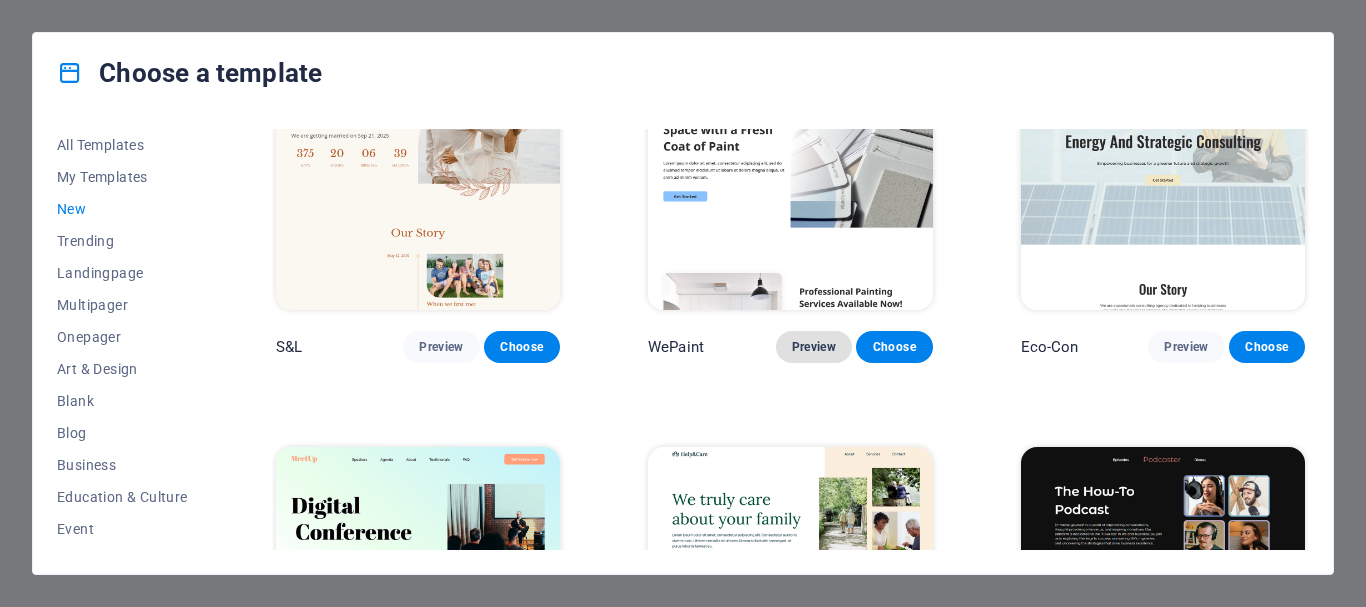 click on "Preview" at bounding box center (814, 347) 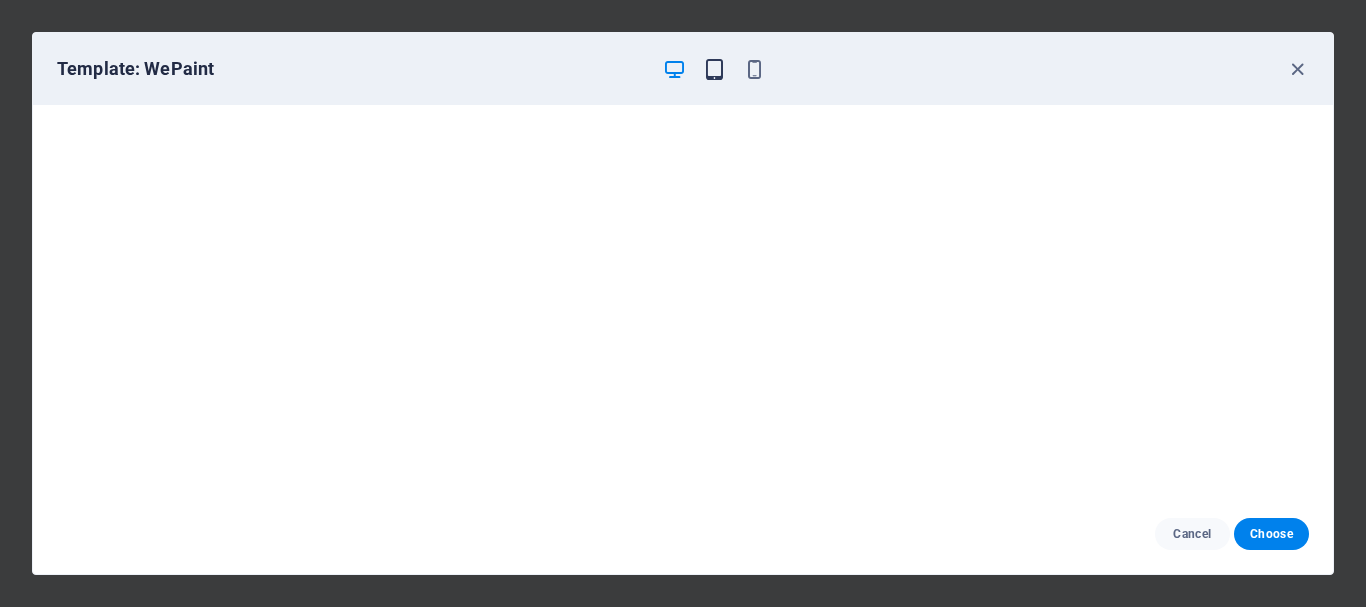 click at bounding box center (714, 69) 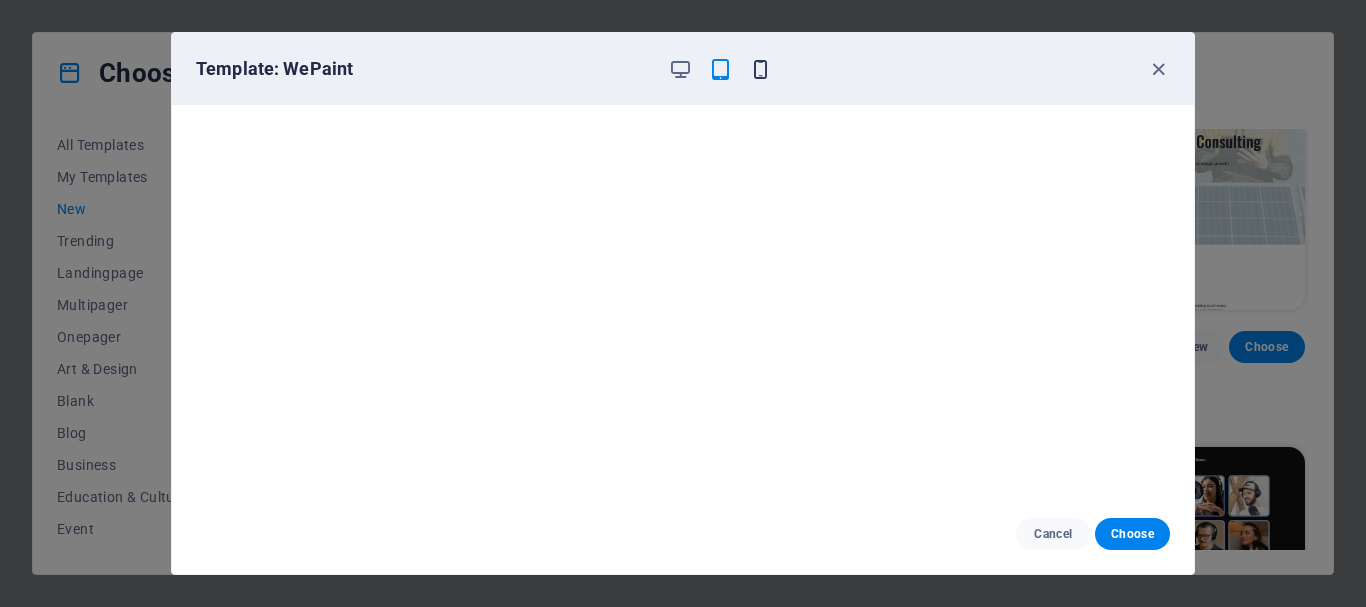 click at bounding box center (760, 69) 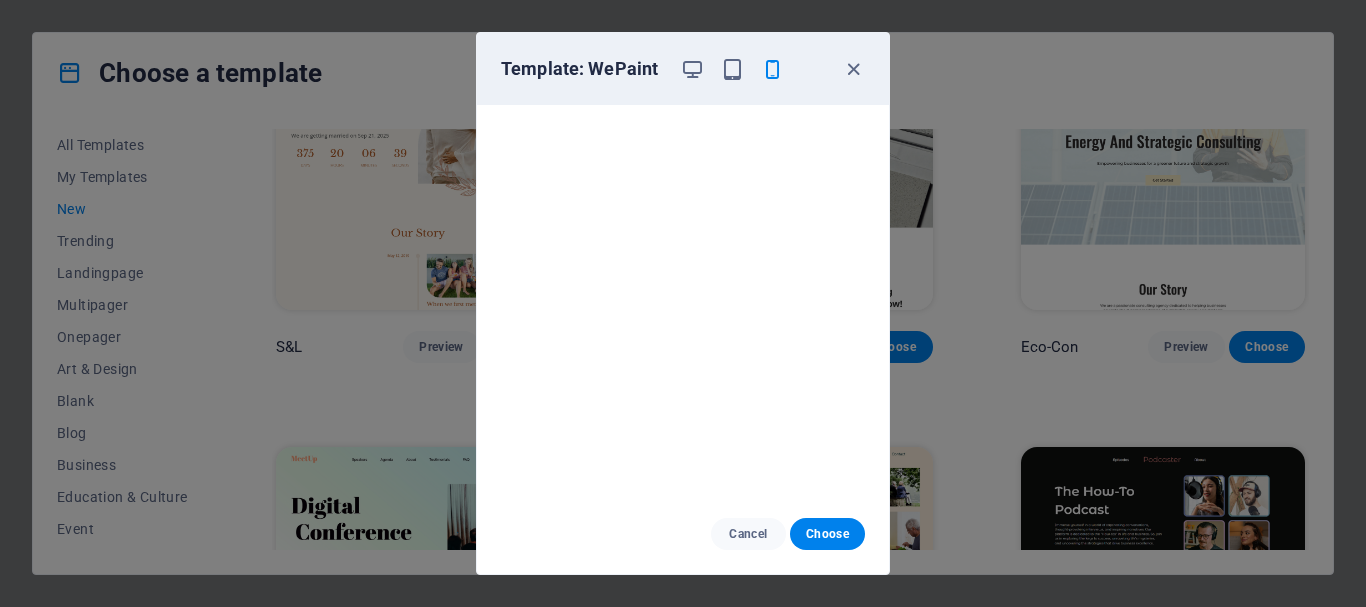 scroll, scrollTop: 0, scrollLeft: 0, axis: both 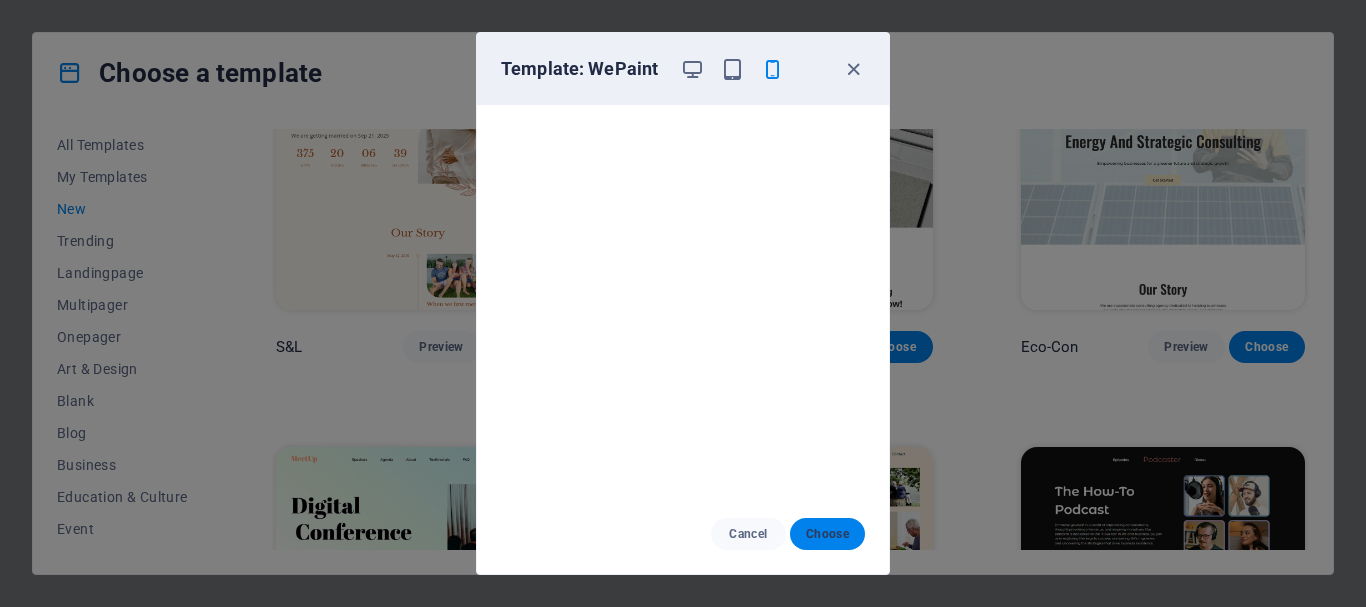 click on "Choose" at bounding box center [827, 534] 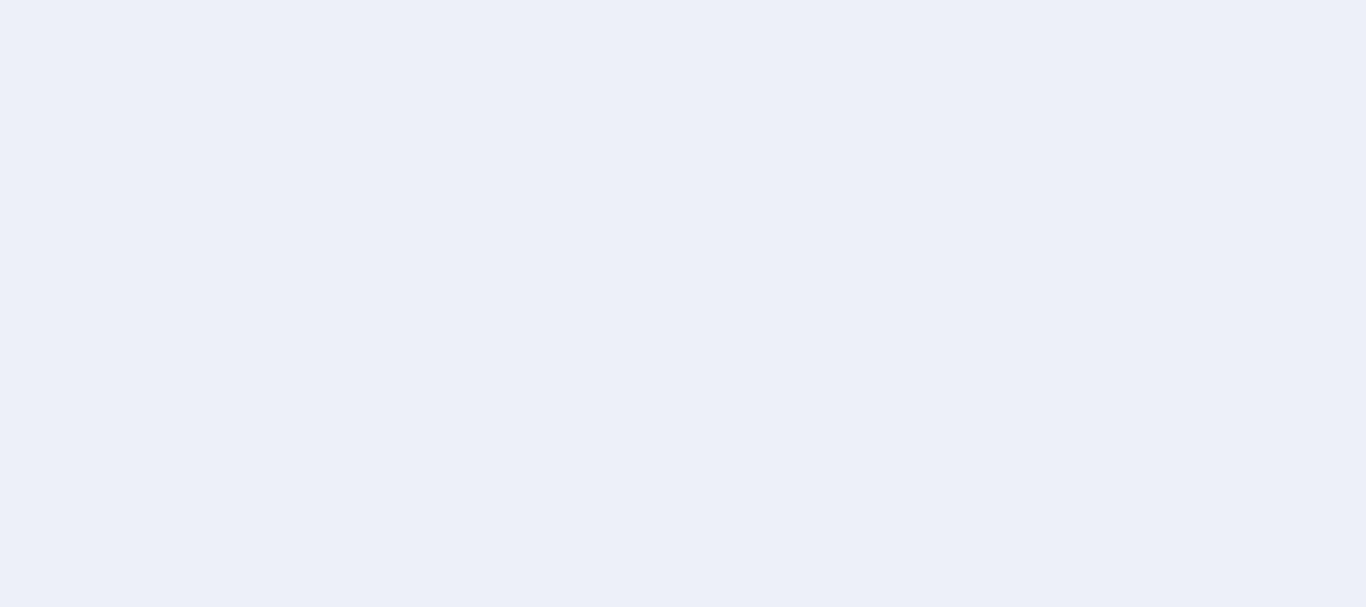 scroll, scrollTop: 0, scrollLeft: 0, axis: both 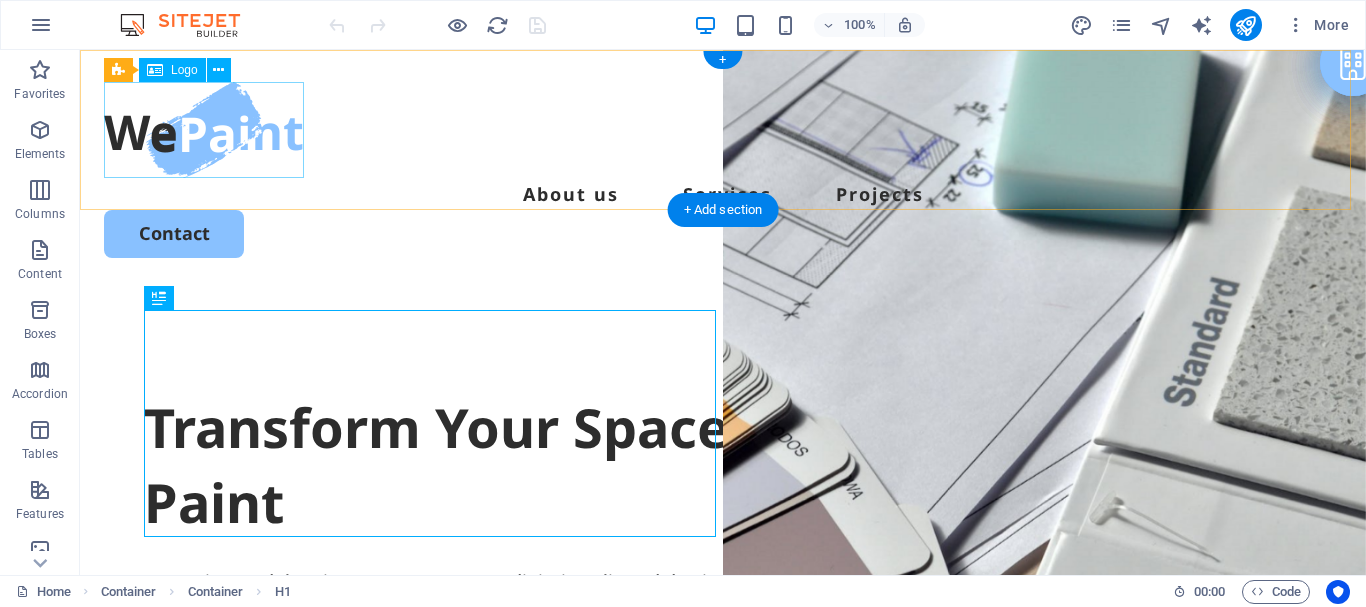 click at bounding box center [723, 130] 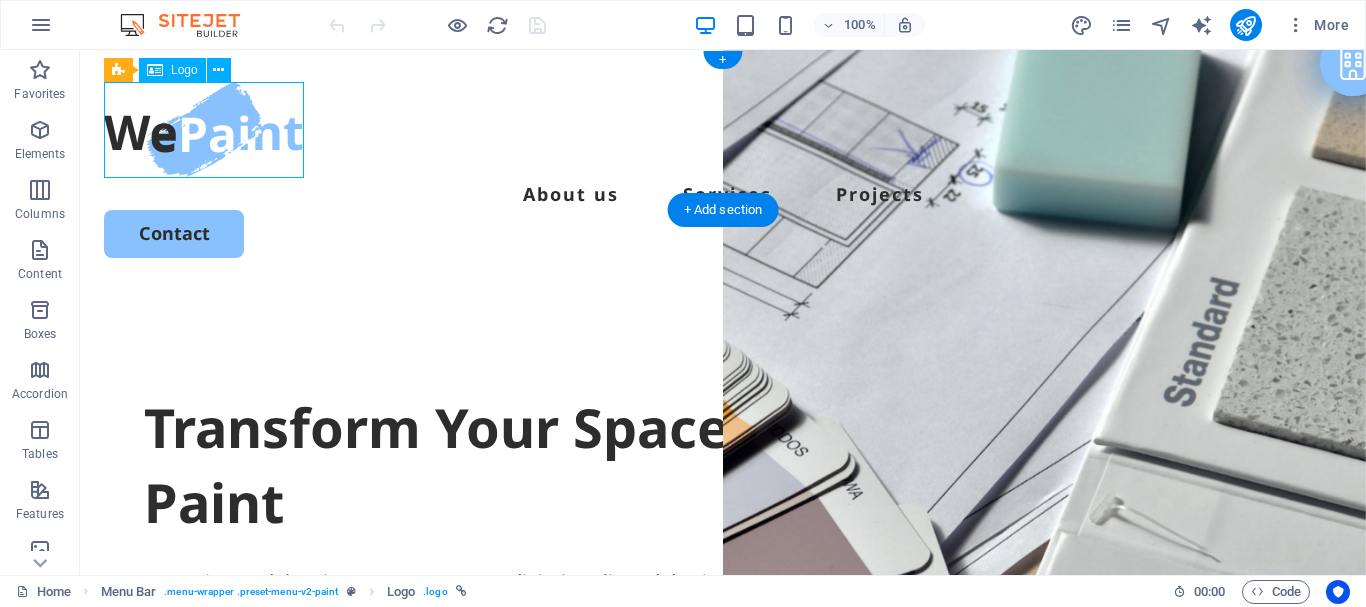 click at bounding box center [723, 130] 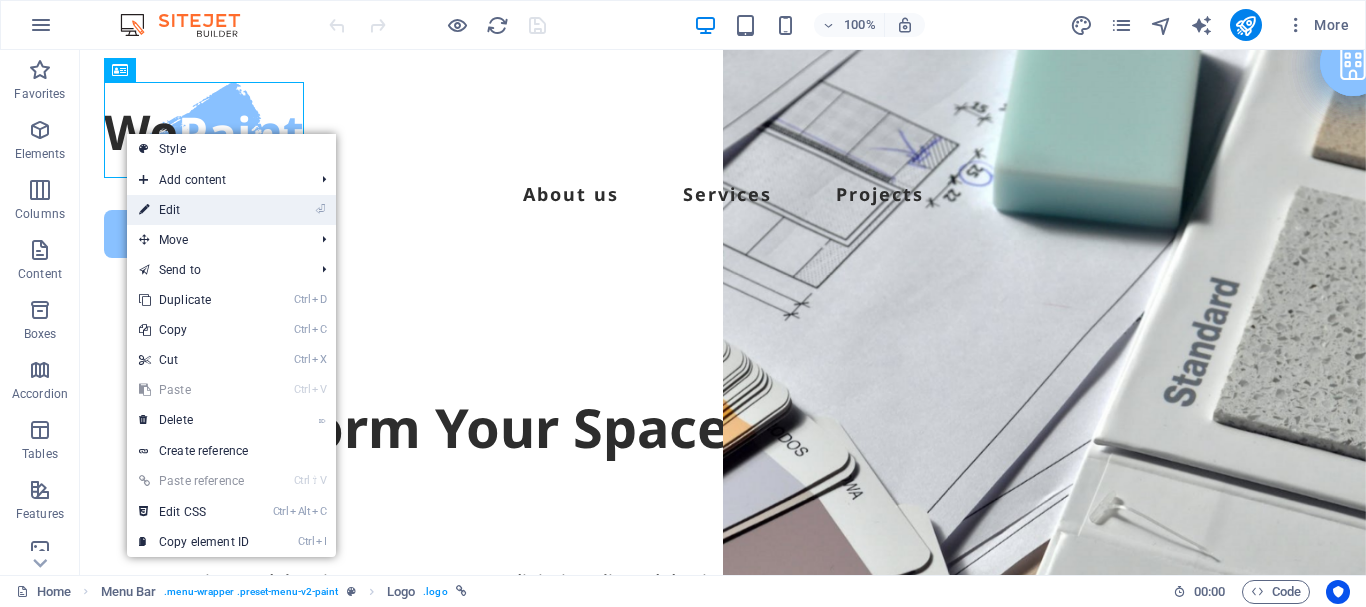 click on "⏎  Edit" at bounding box center [194, 210] 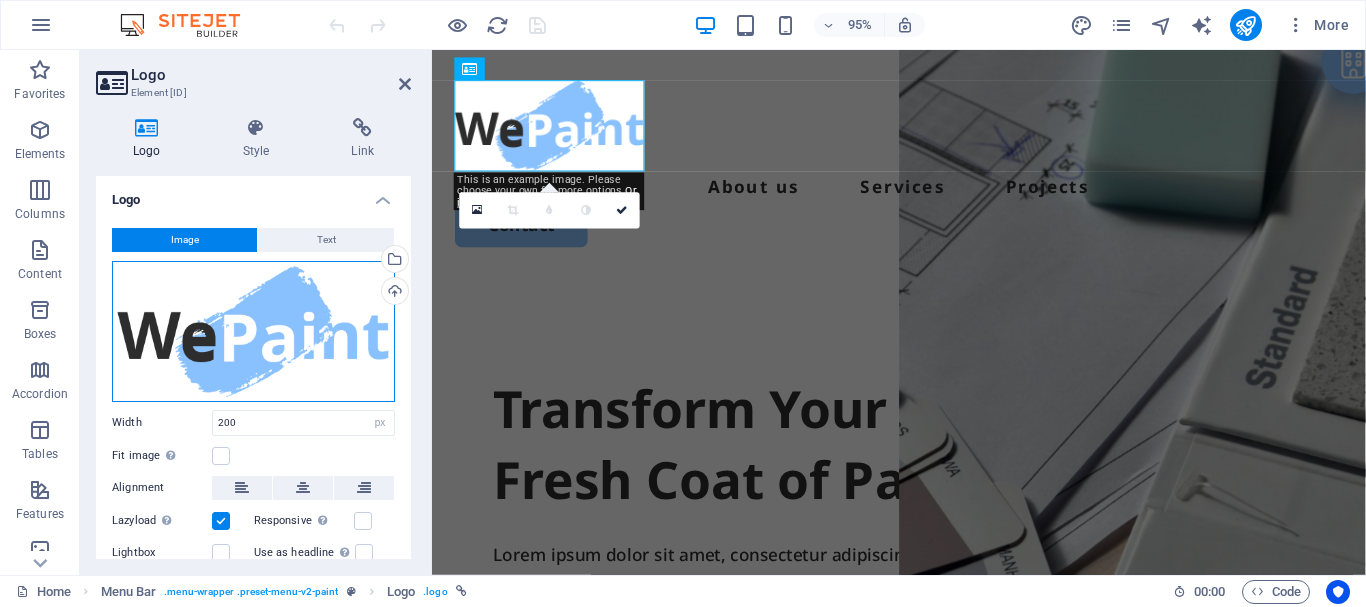 click on "Drag files here, click to choose files or select files from Files or our free stock photos & videos" at bounding box center (253, 331) 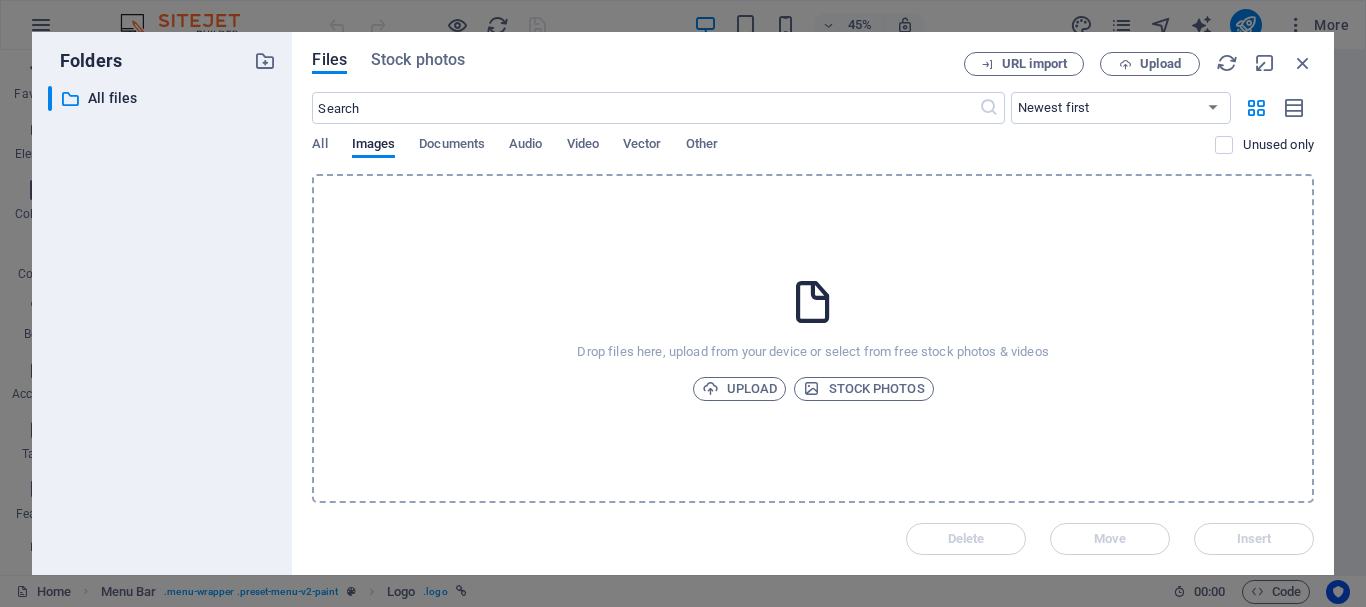 click on "​ All files All files" at bounding box center [162, 322] 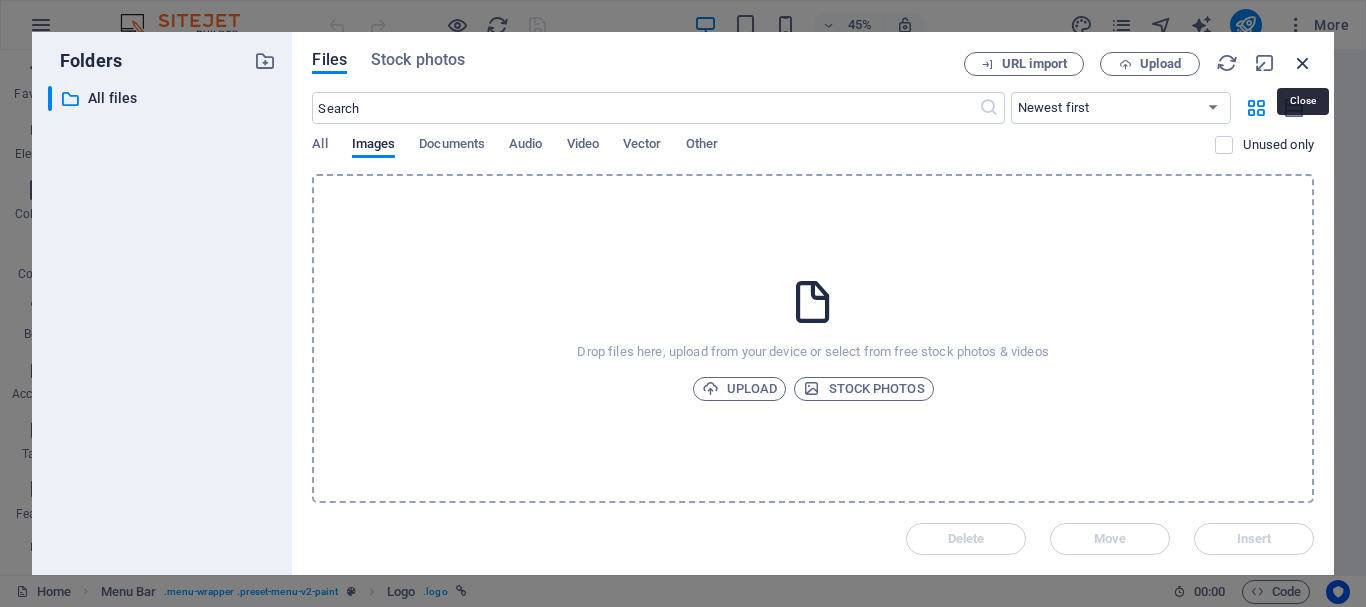click at bounding box center [1303, 63] 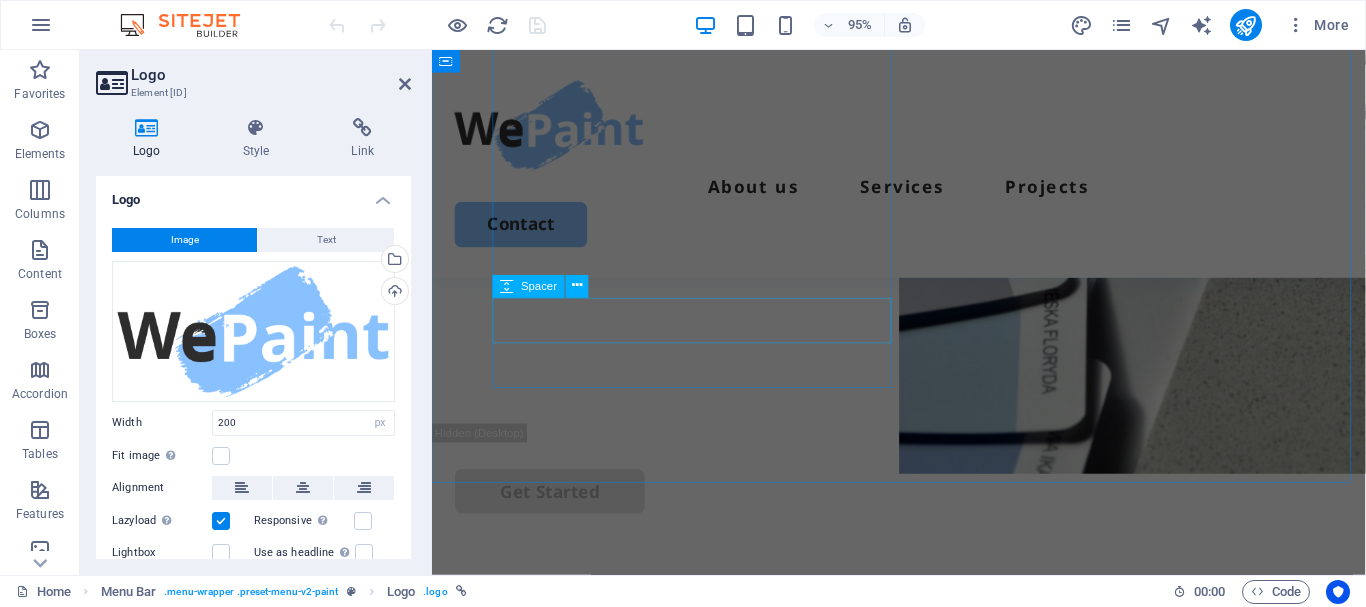 scroll, scrollTop: 400, scrollLeft: 0, axis: vertical 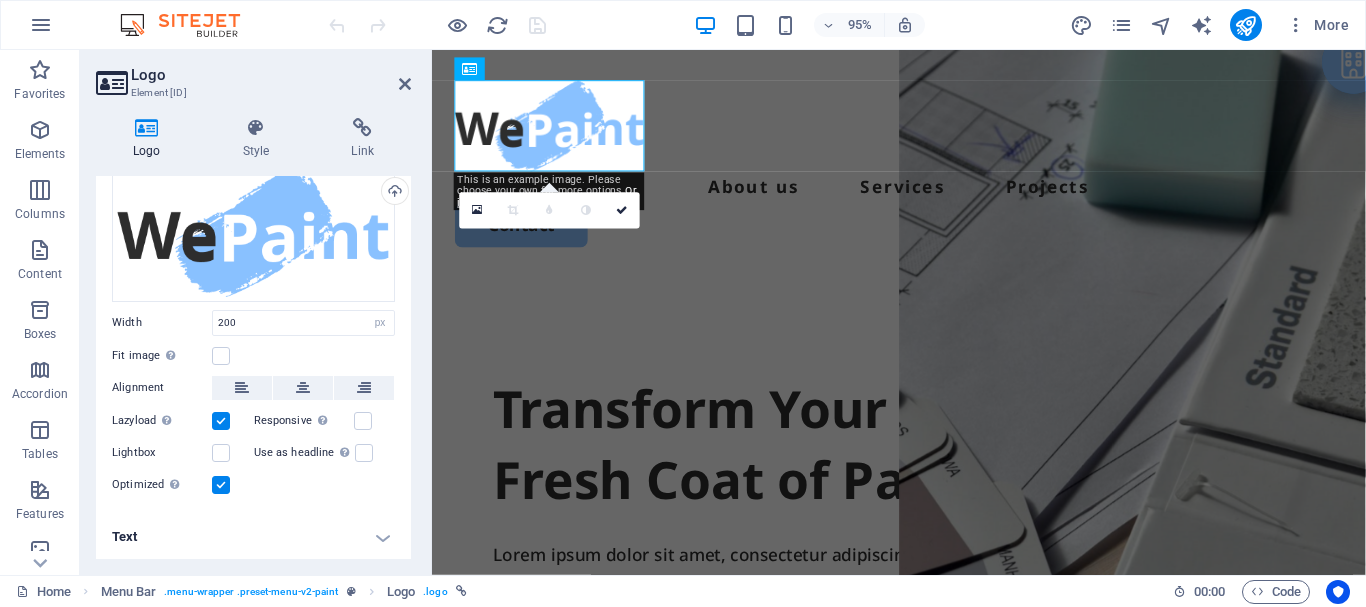 click at bounding box center (147, 128) 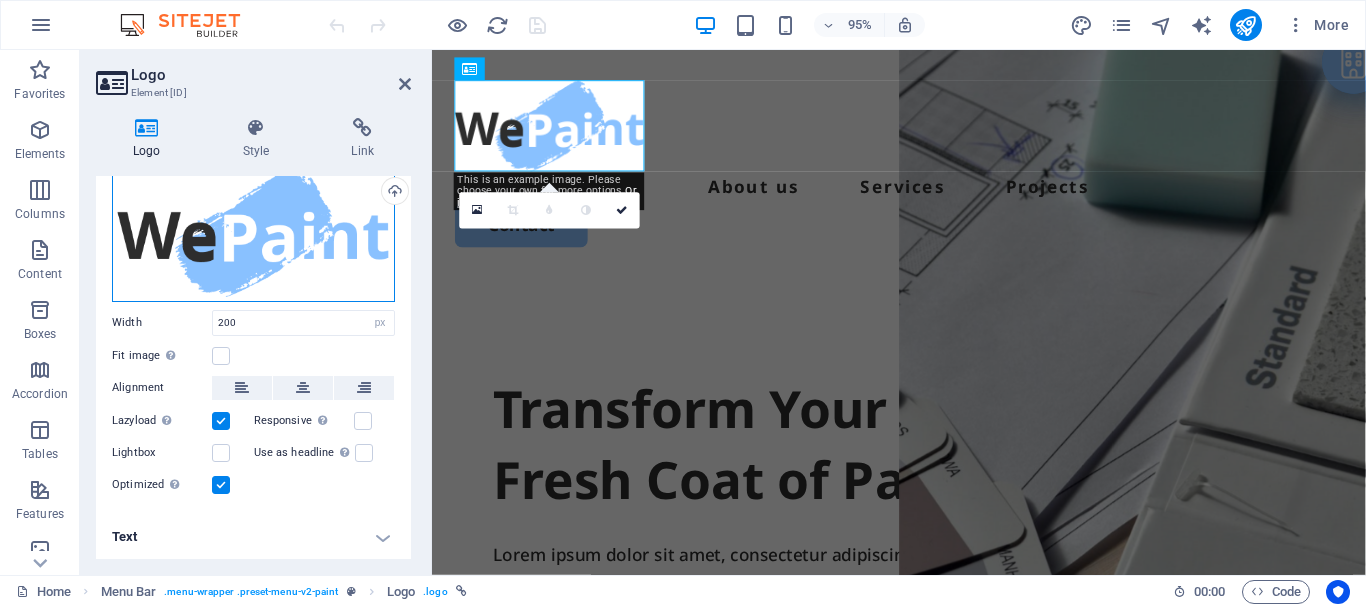 click on "Drag files here, click to choose files or select files from Files or our free stock photos & videos" at bounding box center (253, 231) 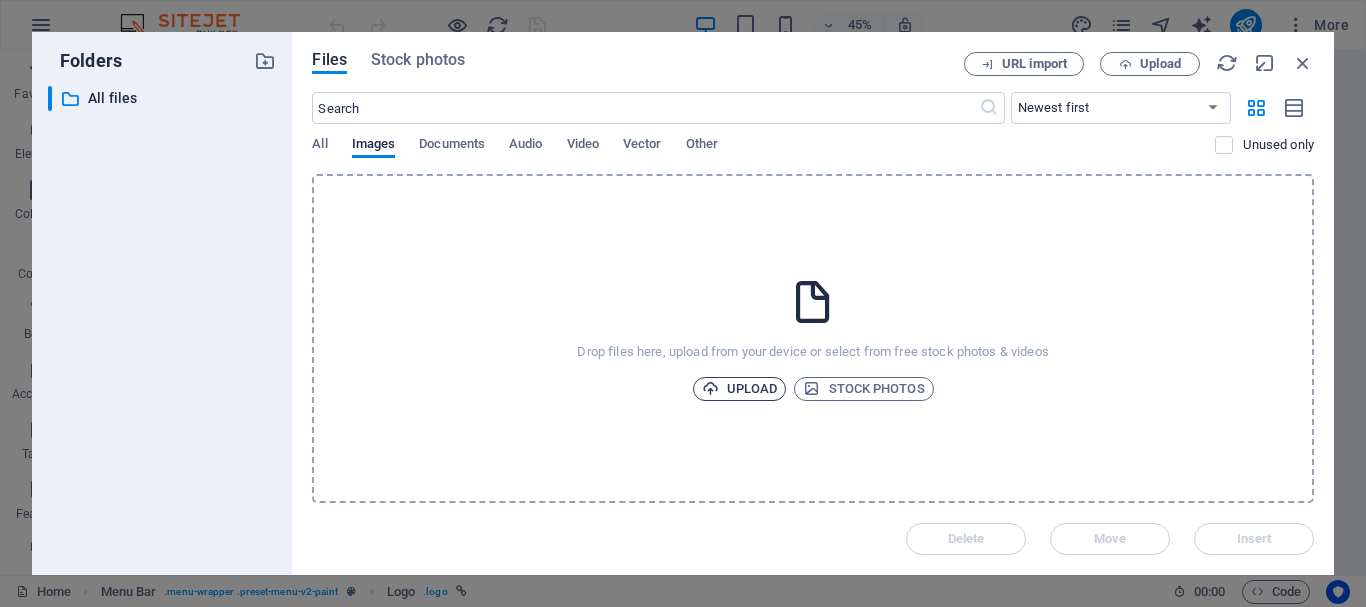 click at bounding box center (710, 388) 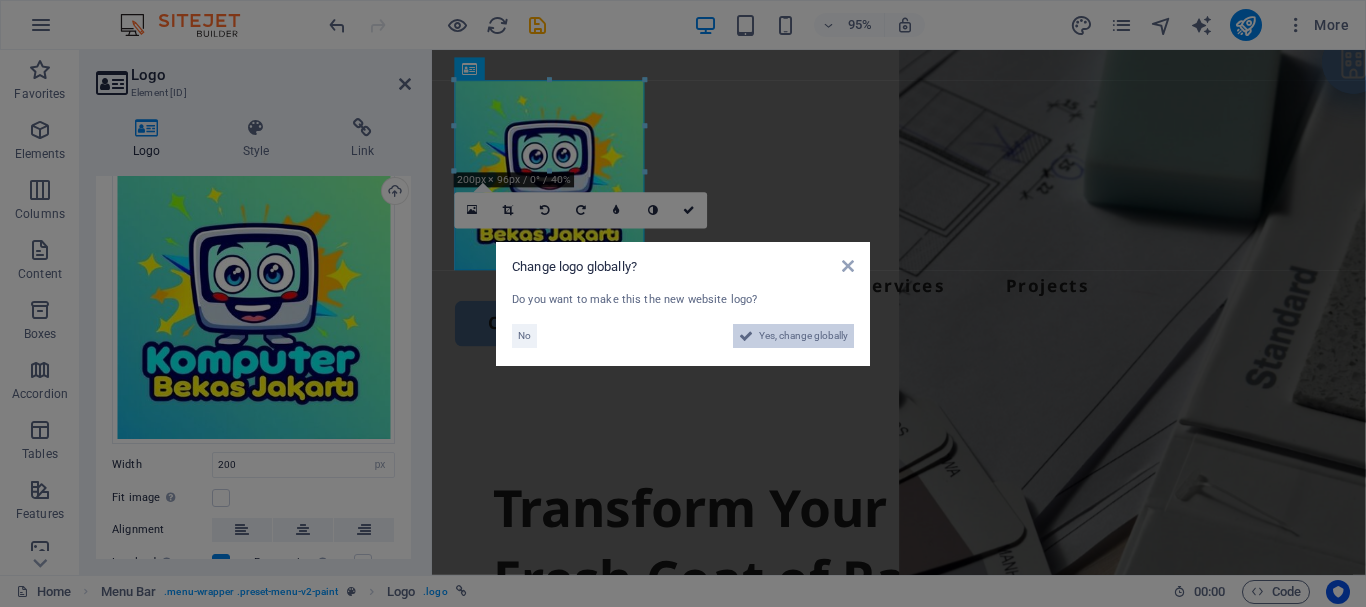 drag, startPoint x: 779, startPoint y: 334, endPoint x: 768, endPoint y: 631, distance: 297.20364 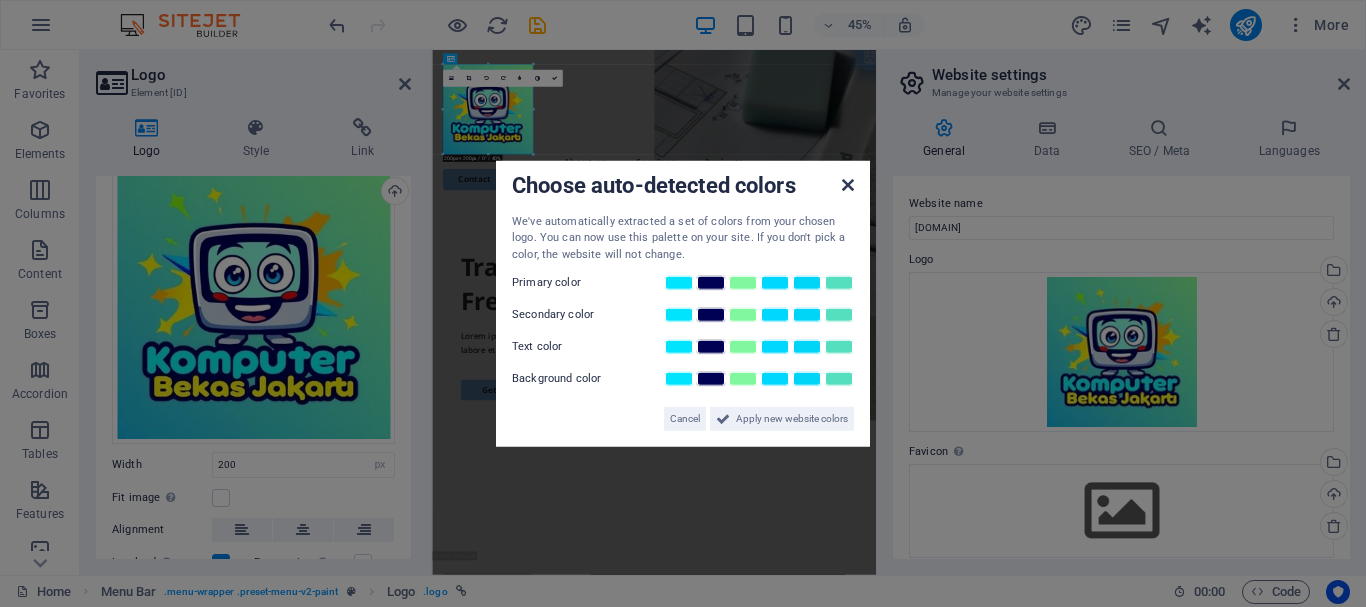 click at bounding box center [848, 184] 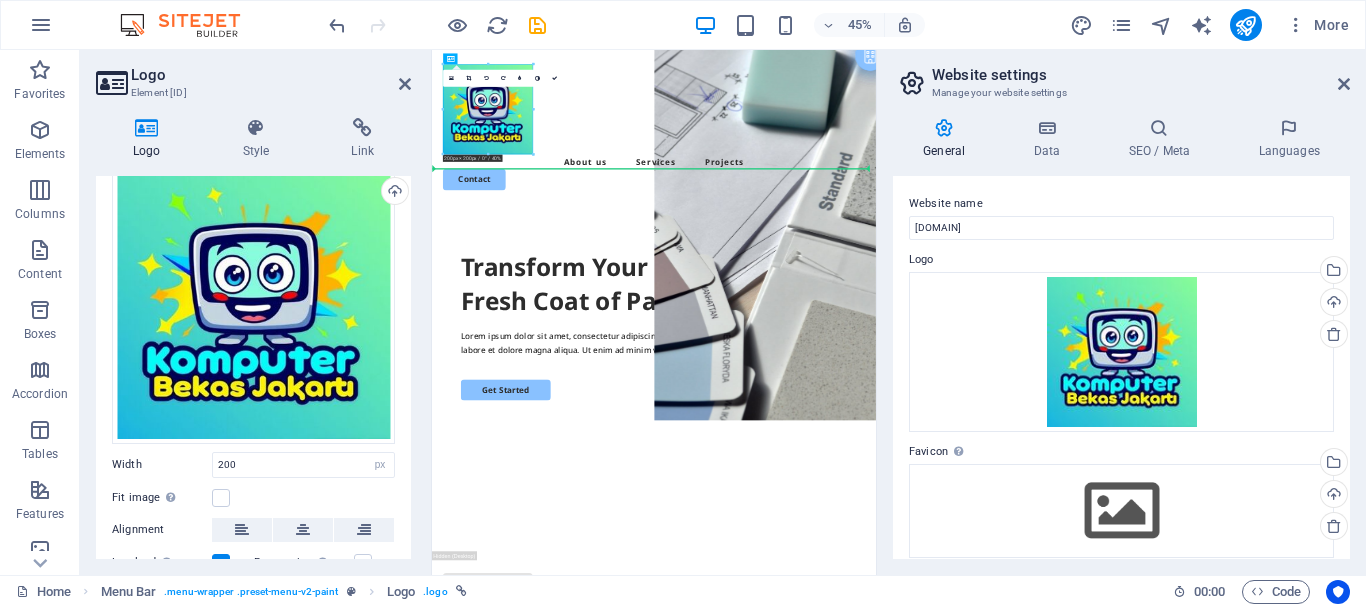 drag, startPoint x: 571, startPoint y: 216, endPoint x: 680, endPoint y: 229, distance: 109.77249 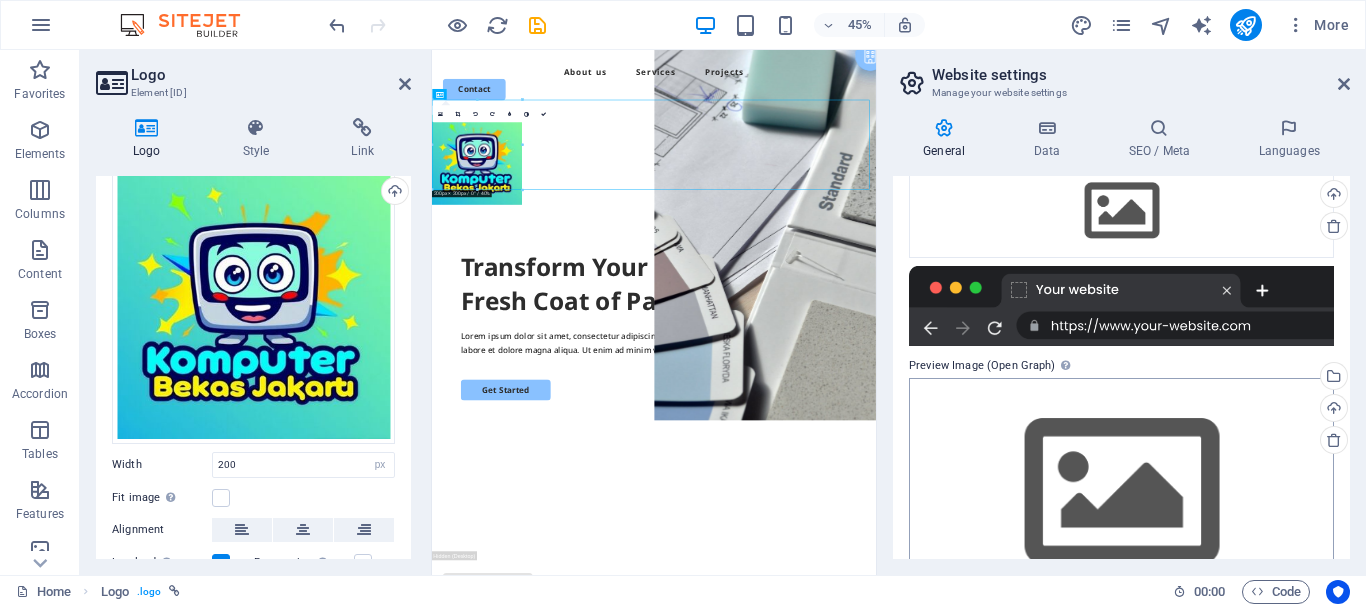 scroll, scrollTop: 364, scrollLeft: 0, axis: vertical 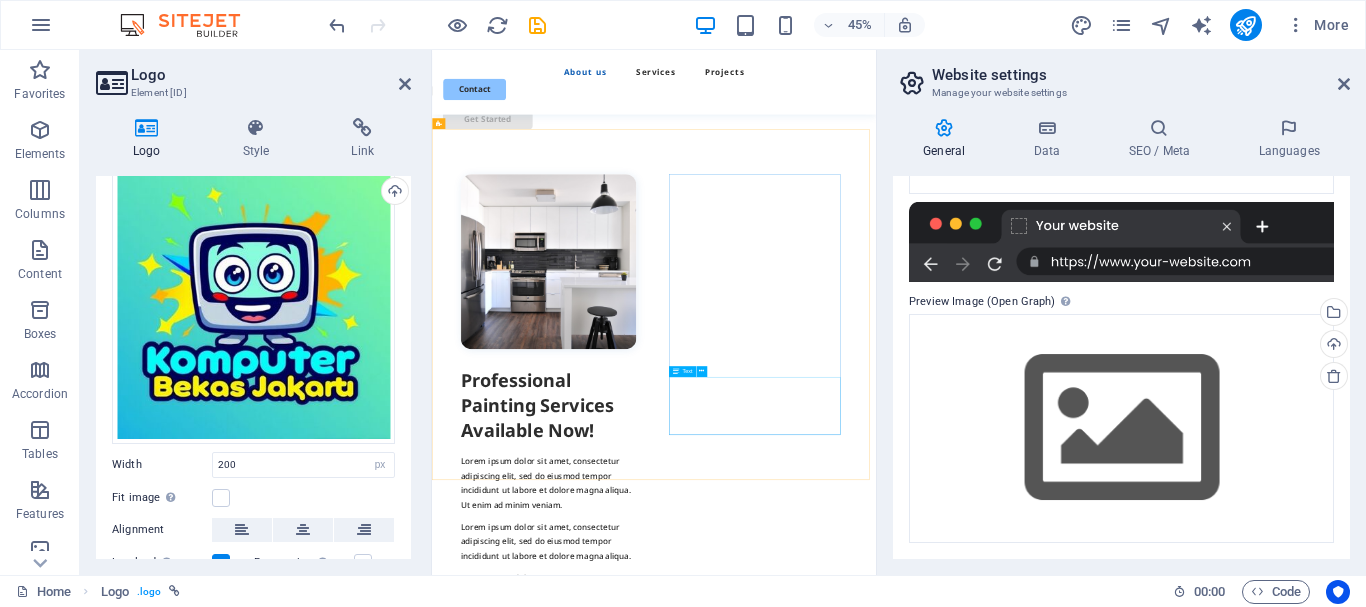 click on "Lorem ipsum dolor sit amet, consectetur adipiscing elit, sed do eiusmod tempor incididunt ut labore et dolore magna aliqua. Ut enim ad minim veniam." at bounding box center (691, 1271) 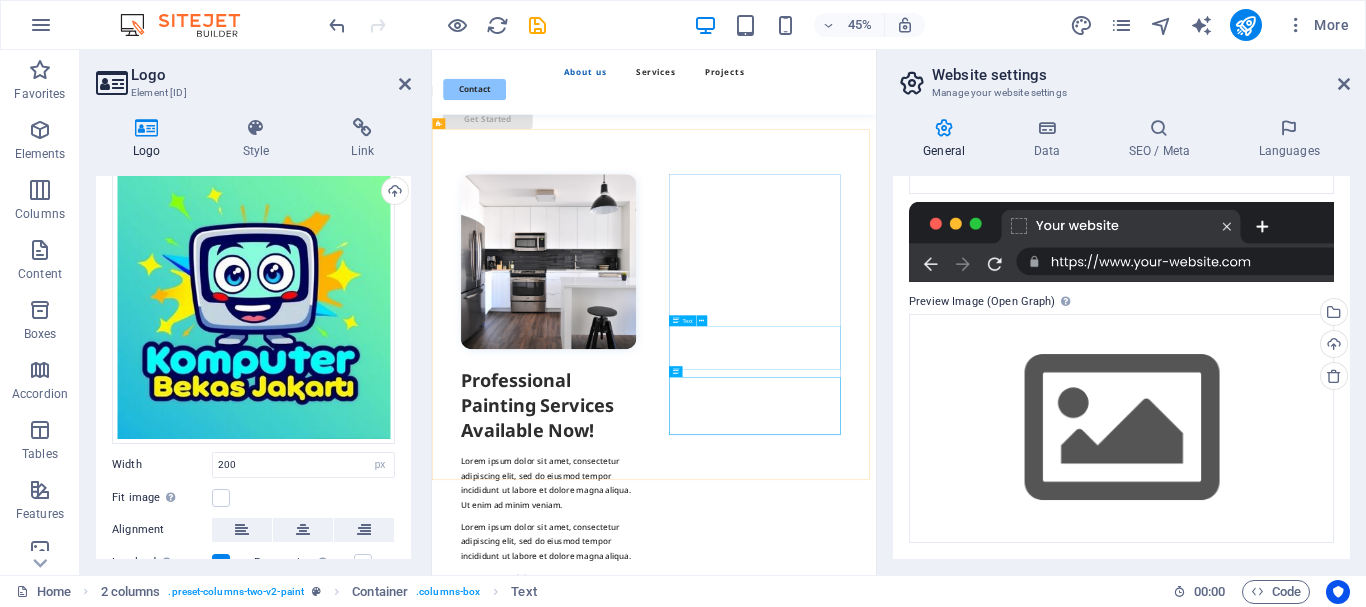 scroll, scrollTop: 1464, scrollLeft: 0, axis: vertical 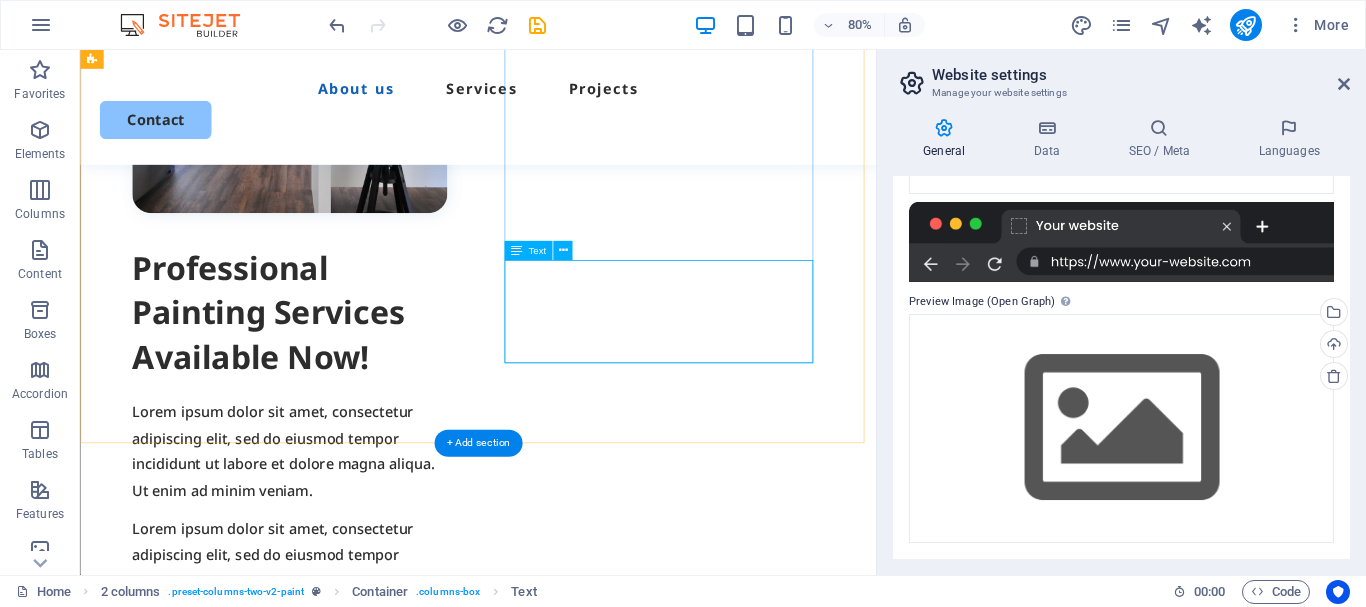 click on "Lorem ipsum dolor sit amet, consectetur adipiscing elit, sed do eiusmod tempor incididunt ut labore et dolore magna aliqua. Ut enim ad minim veniam." at bounding box center [341, 811] 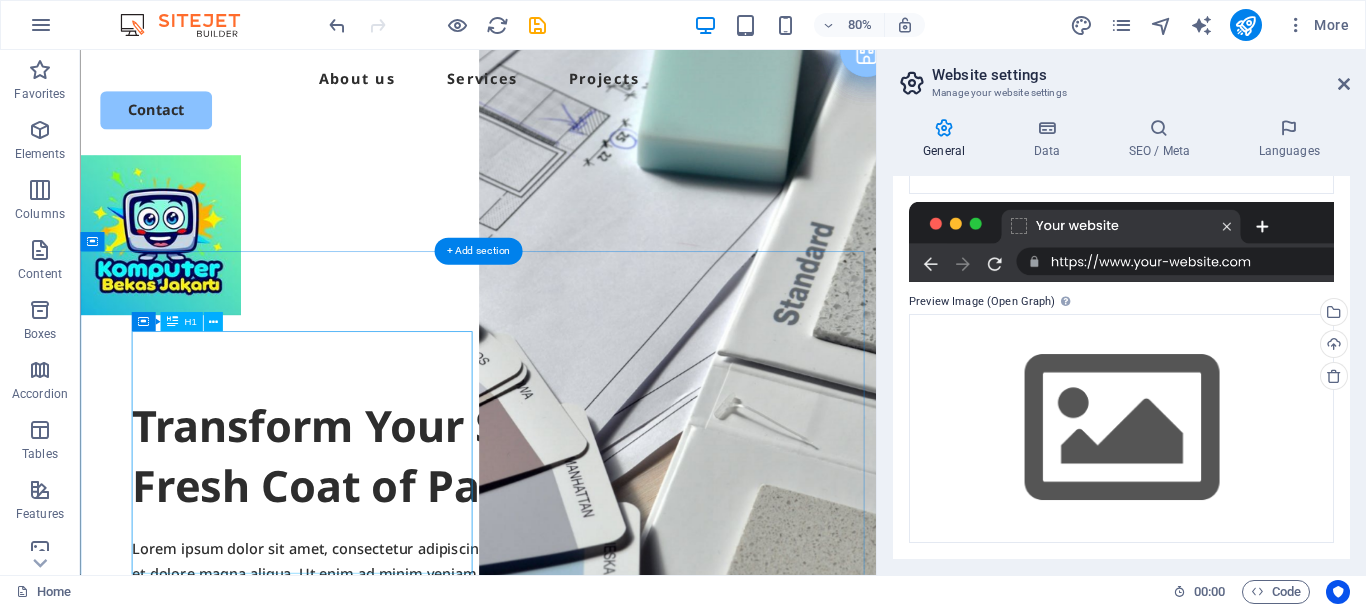 scroll, scrollTop: 0, scrollLeft: 0, axis: both 